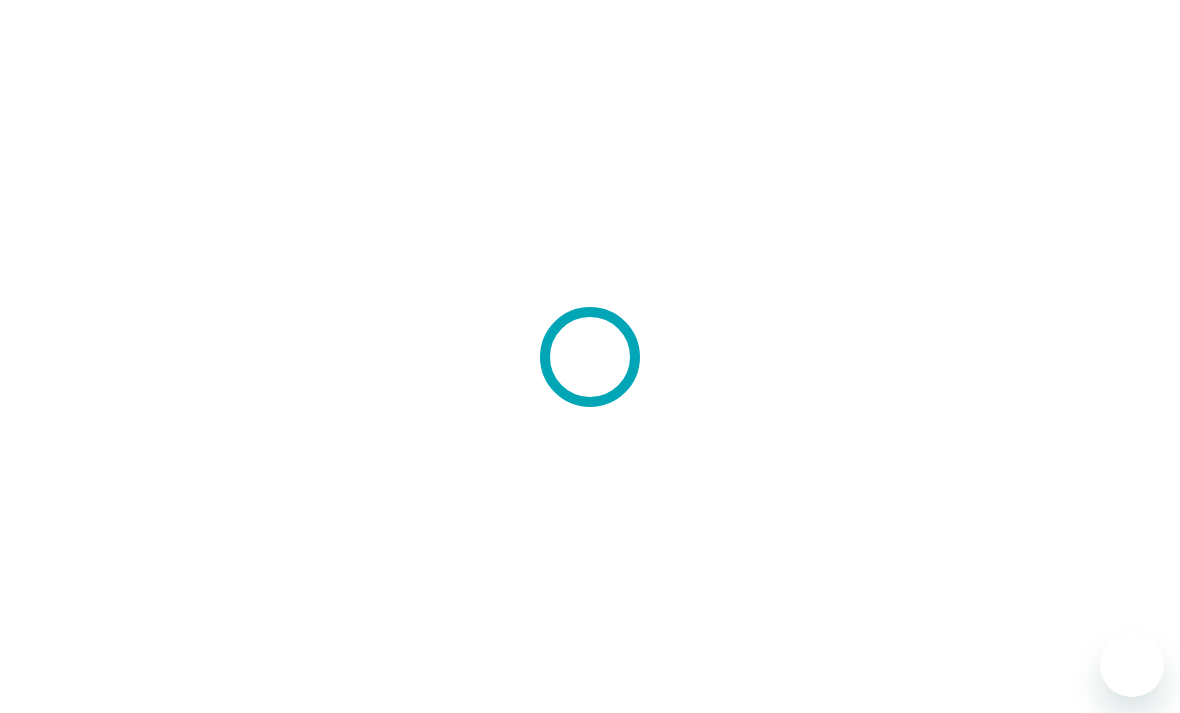 scroll, scrollTop: 0, scrollLeft: 0, axis: both 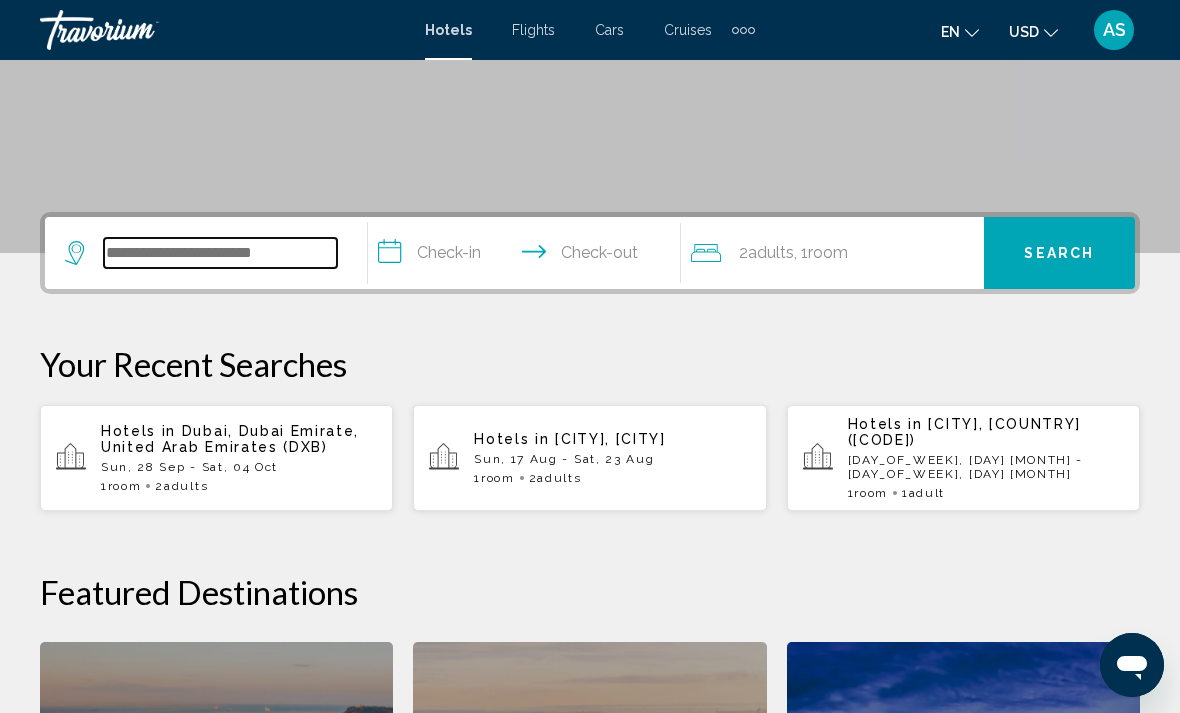click at bounding box center [220, 253] 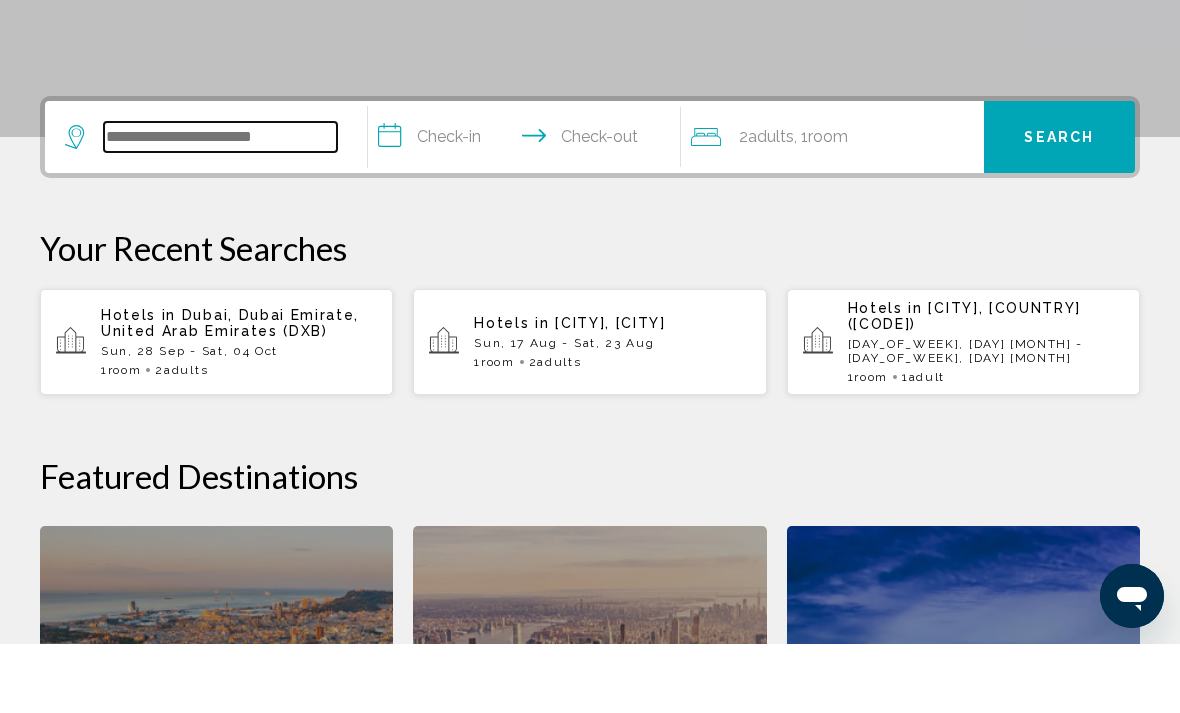 scroll, scrollTop: 425, scrollLeft: 0, axis: vertical 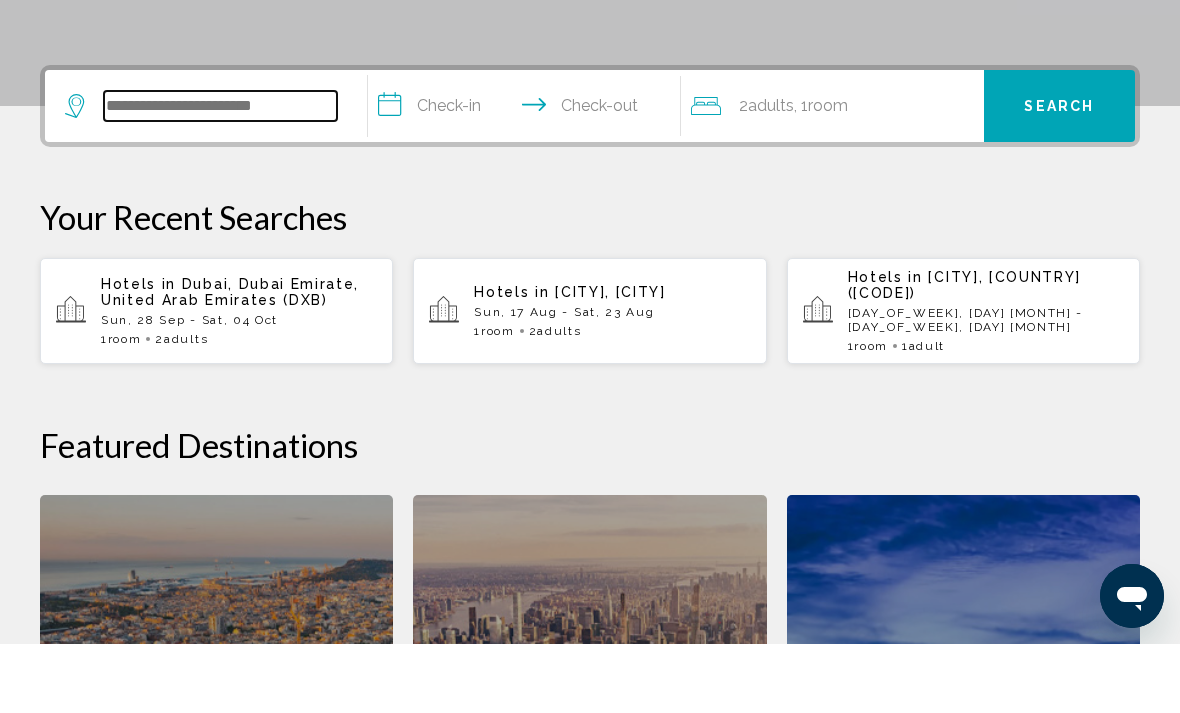 type on "*" 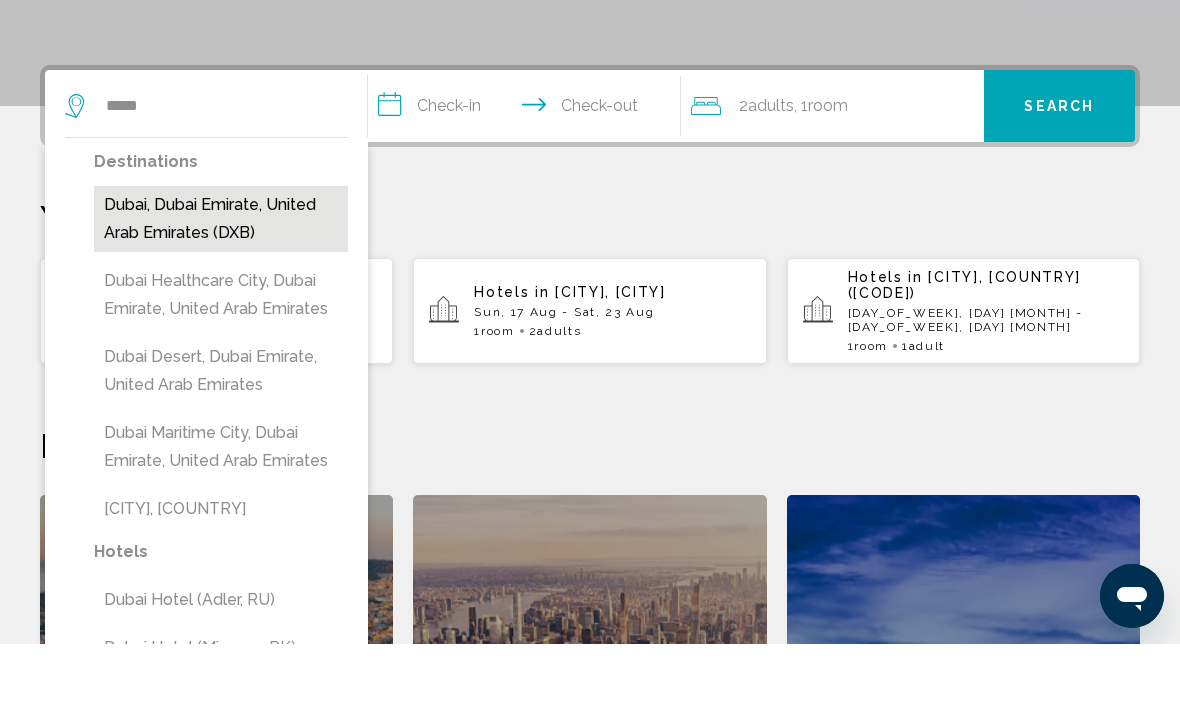 click on "Dubai, Dubai Emirate, United Arab Emirates (DXB)" at bounding box center (221, 288) 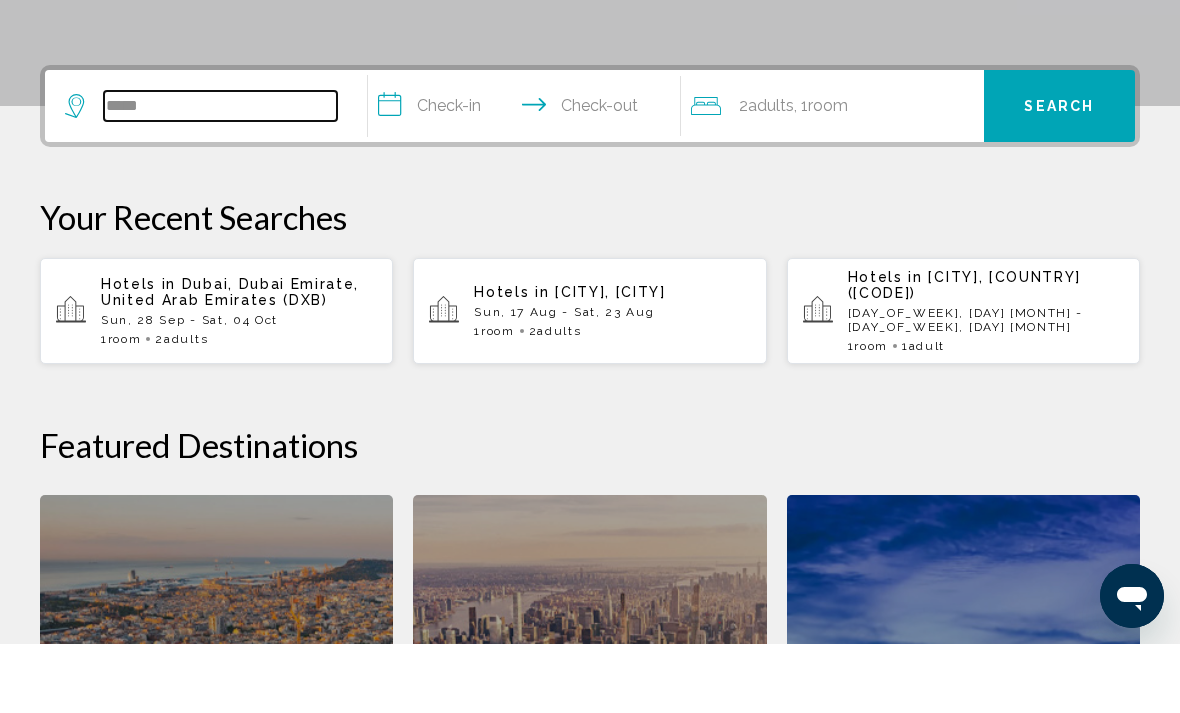 type on "**********" 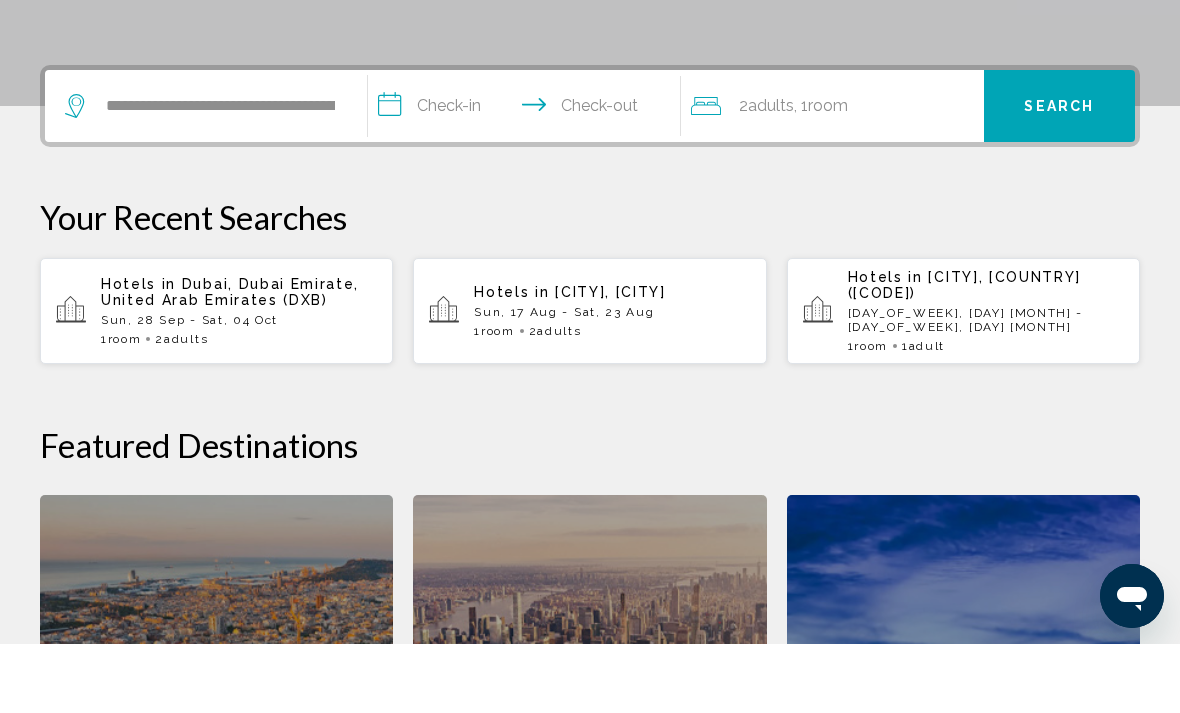 click on "**********" at bounding box center [528, 178] 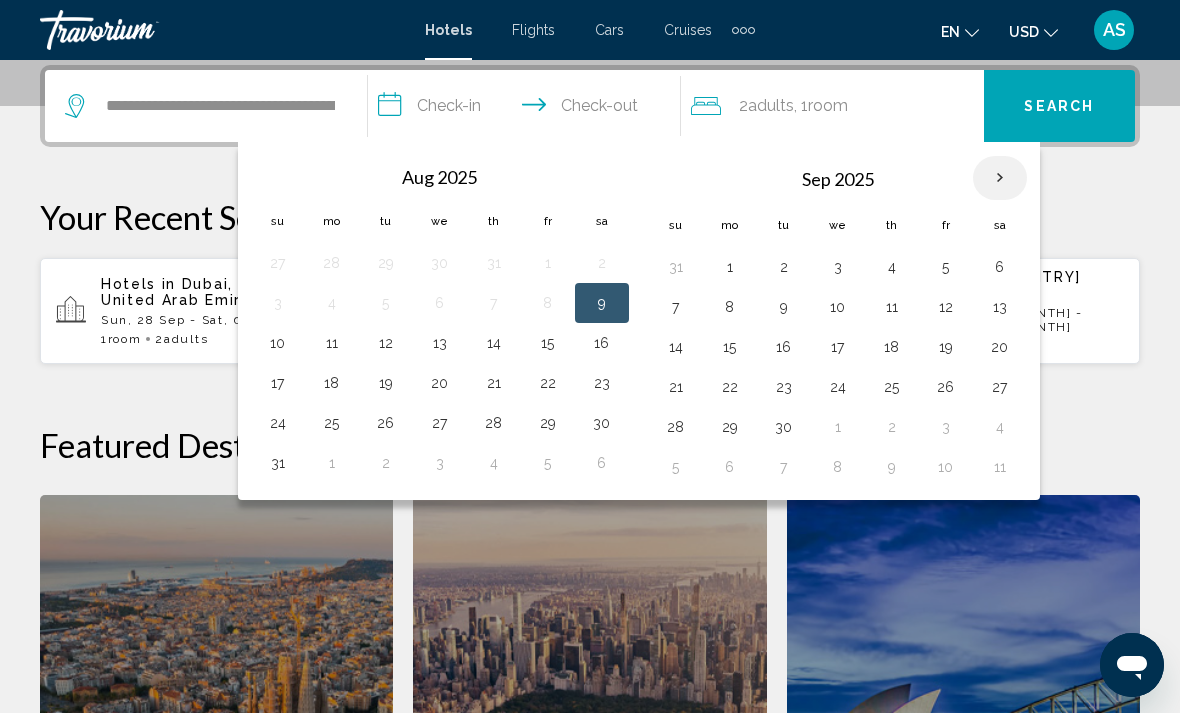 click at bounding box center [1000, 178] 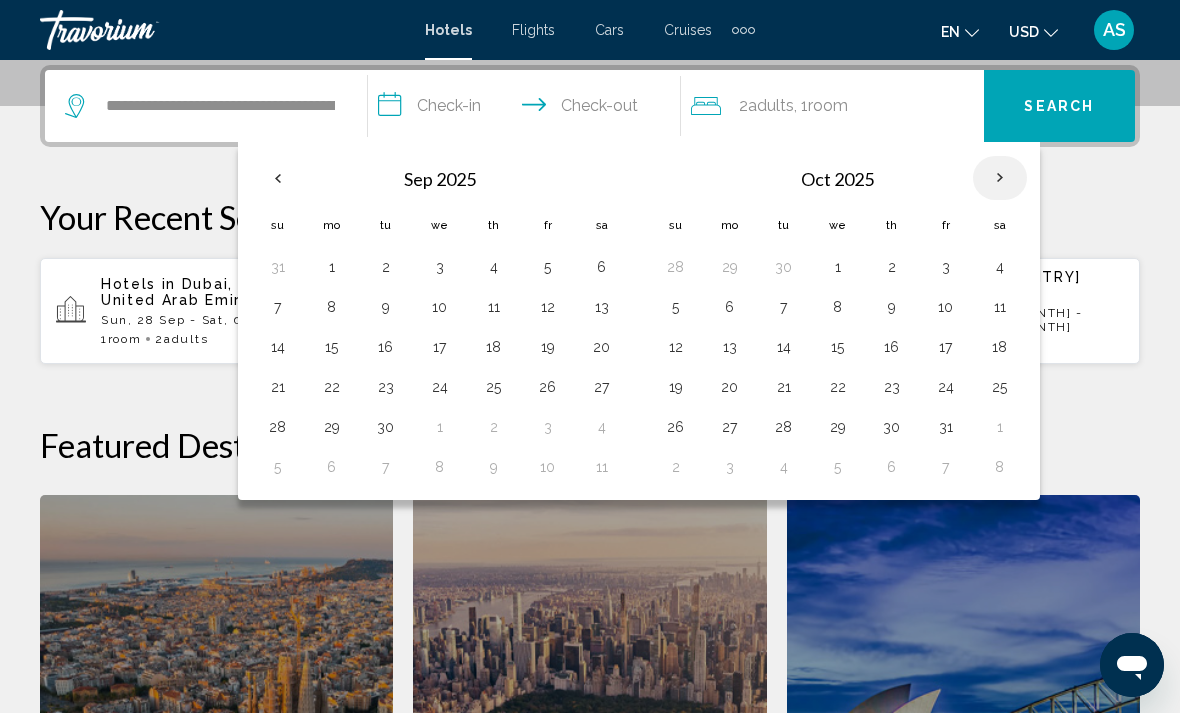 click at bounding box center [1000, 178] 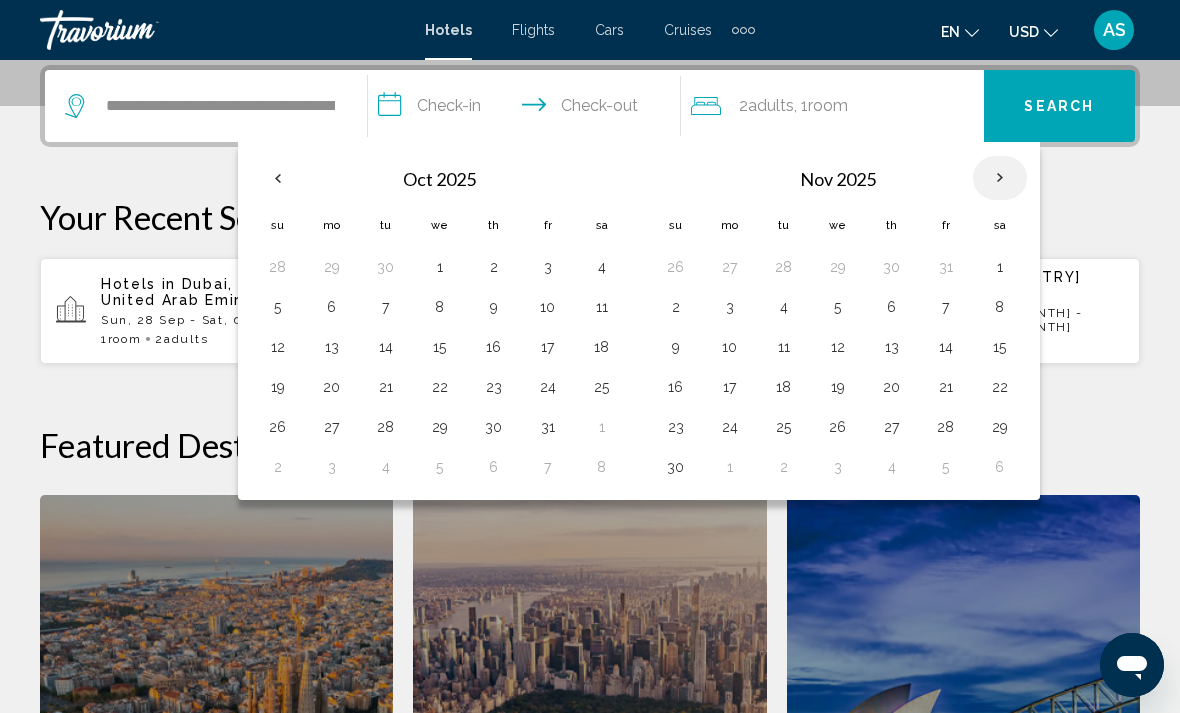 click at bounding box center (1000, 178) 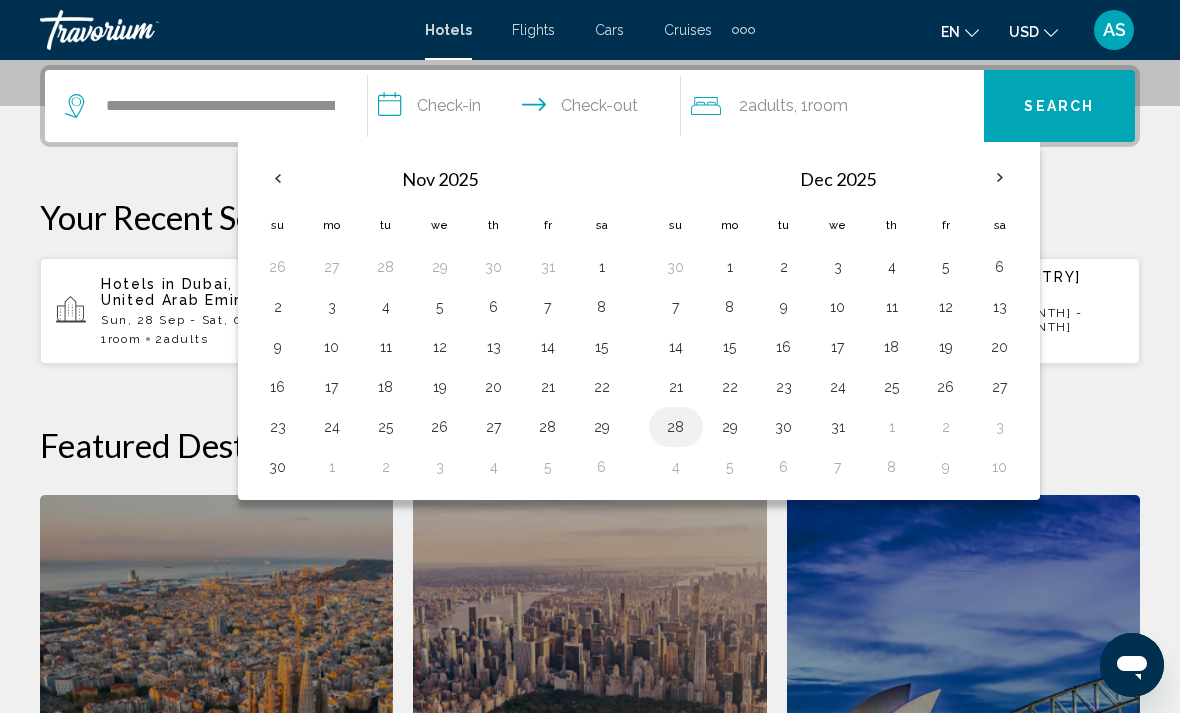 click on "28" at bounding box center [676, 427] 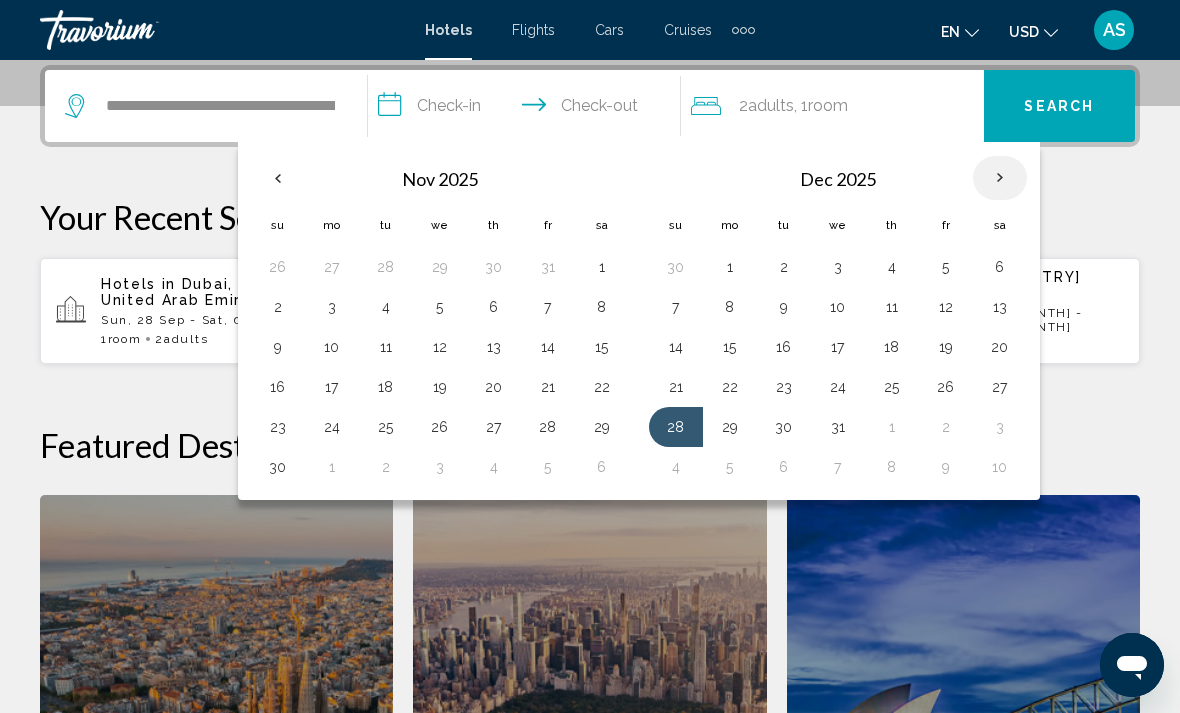 click at bounding box center [1000, 178] 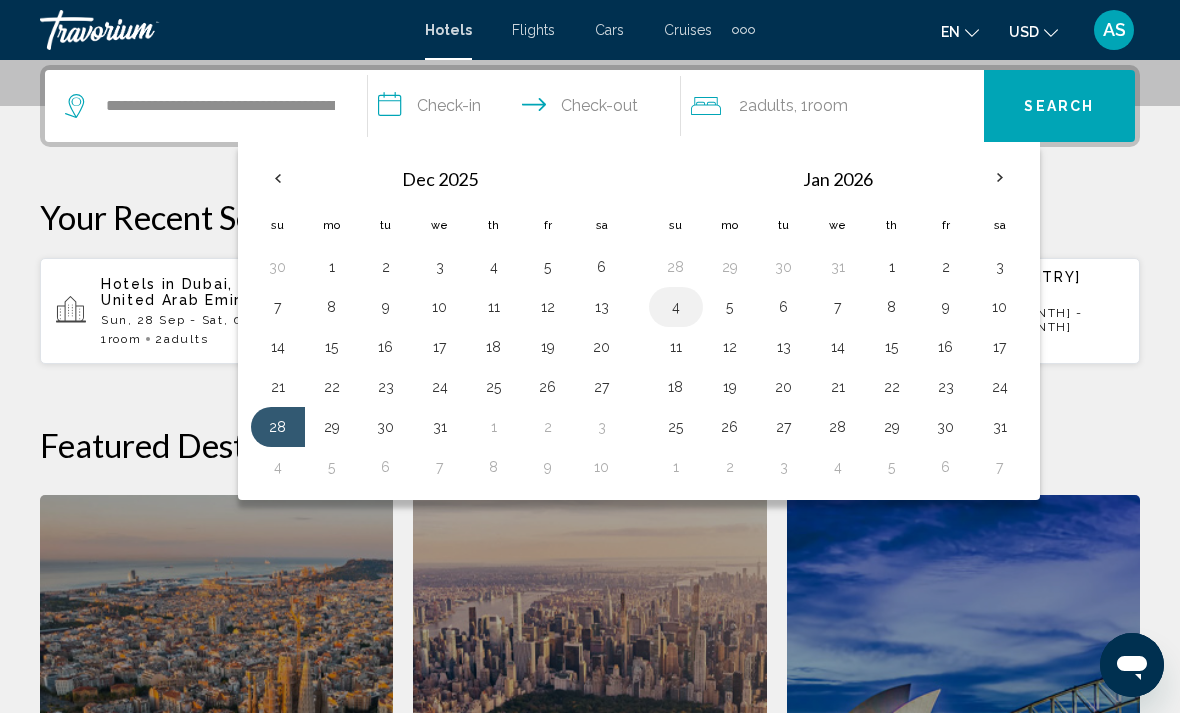 click on "4" at bounding box center (676, 307) 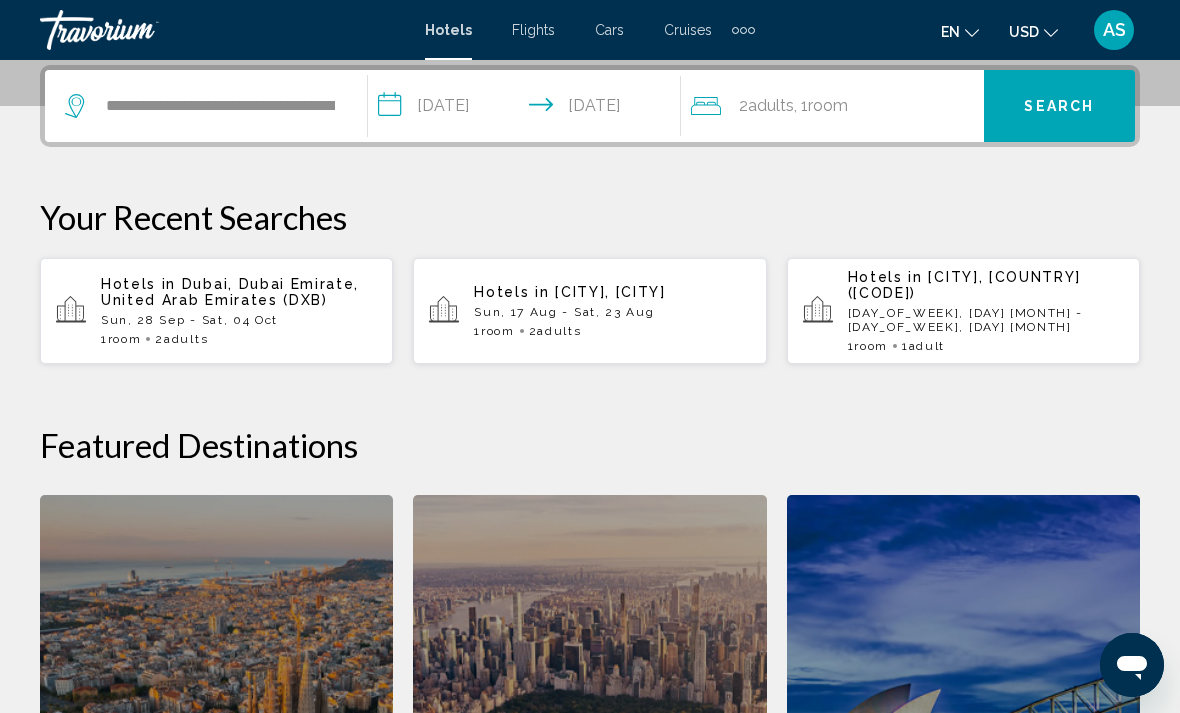 click on "**********" at bounding box center [528, 109] 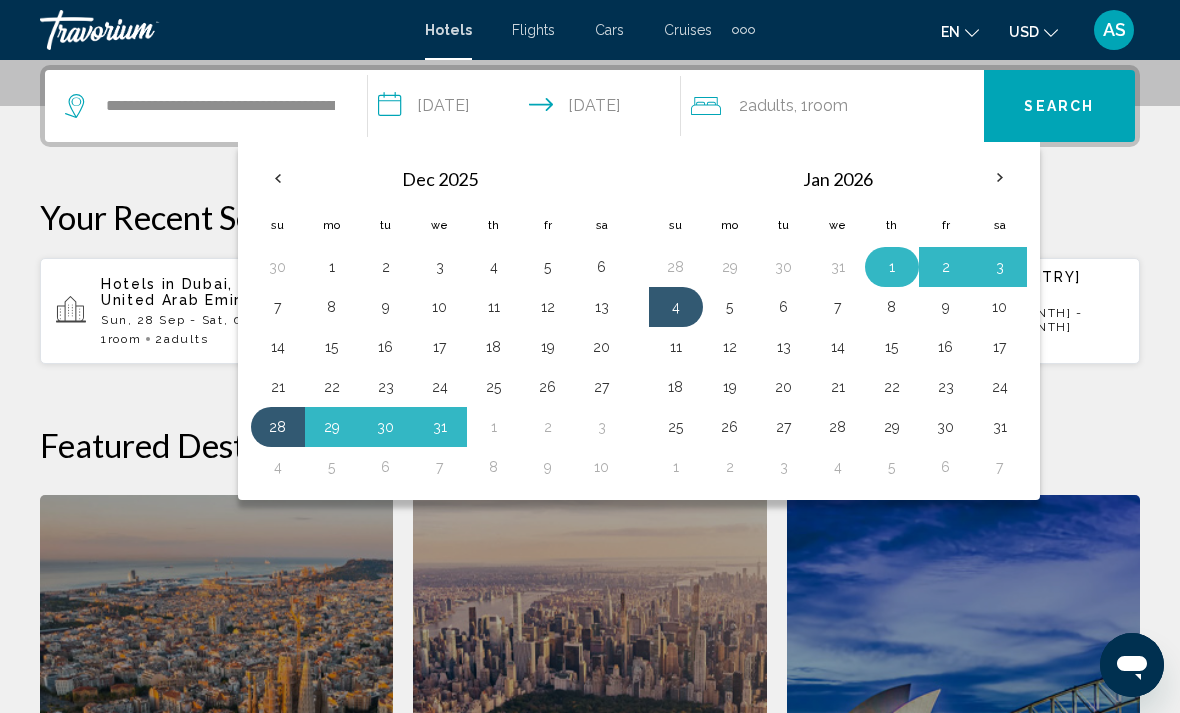 click on "1" at bounding box center [892, 267] 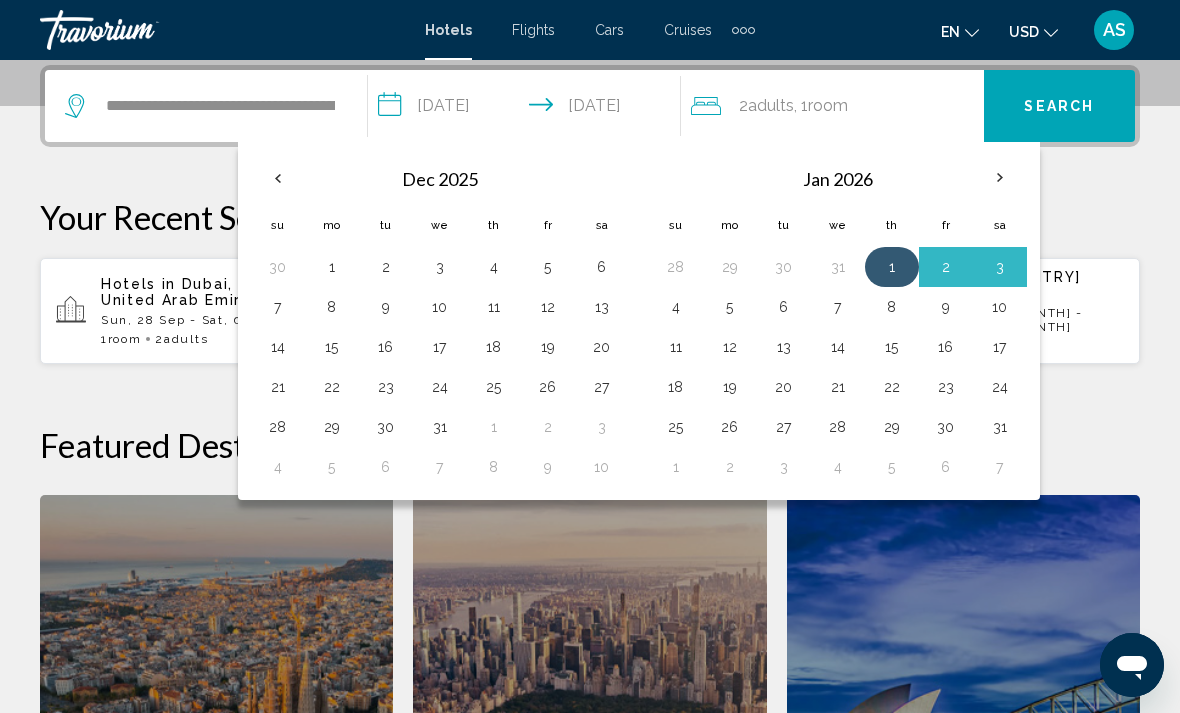 click on "1" at bounding box center (892, 267) 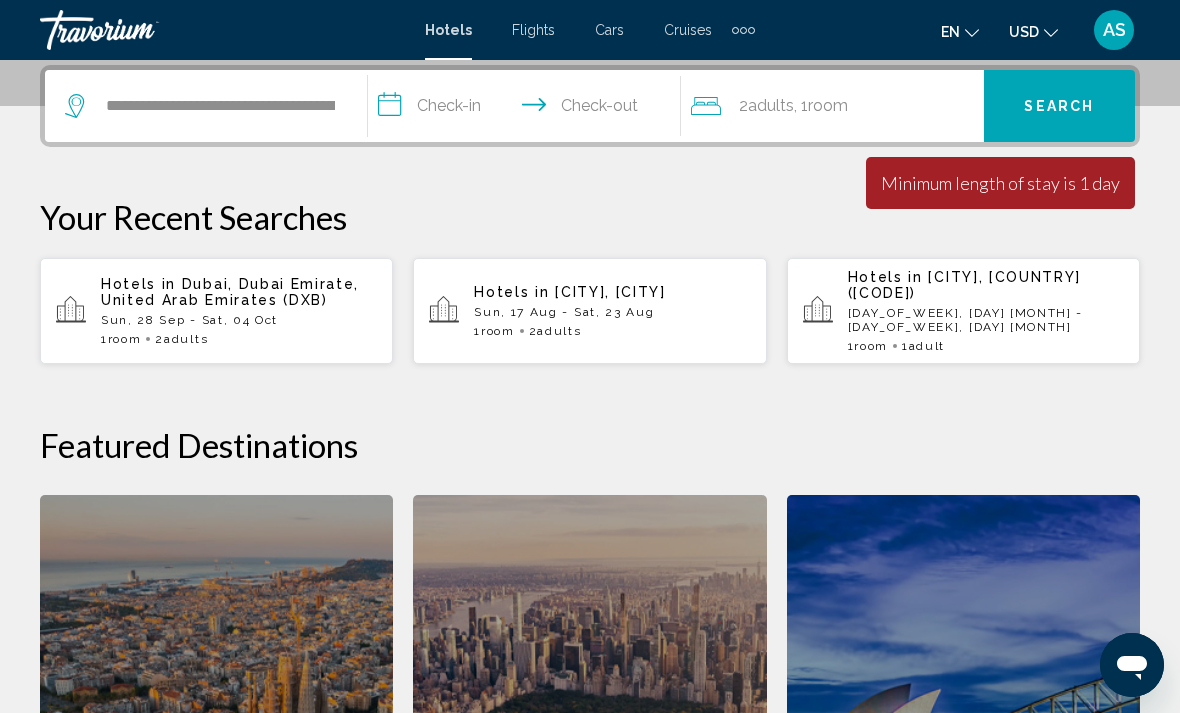click on "**********" at bounding box center (528, 109) 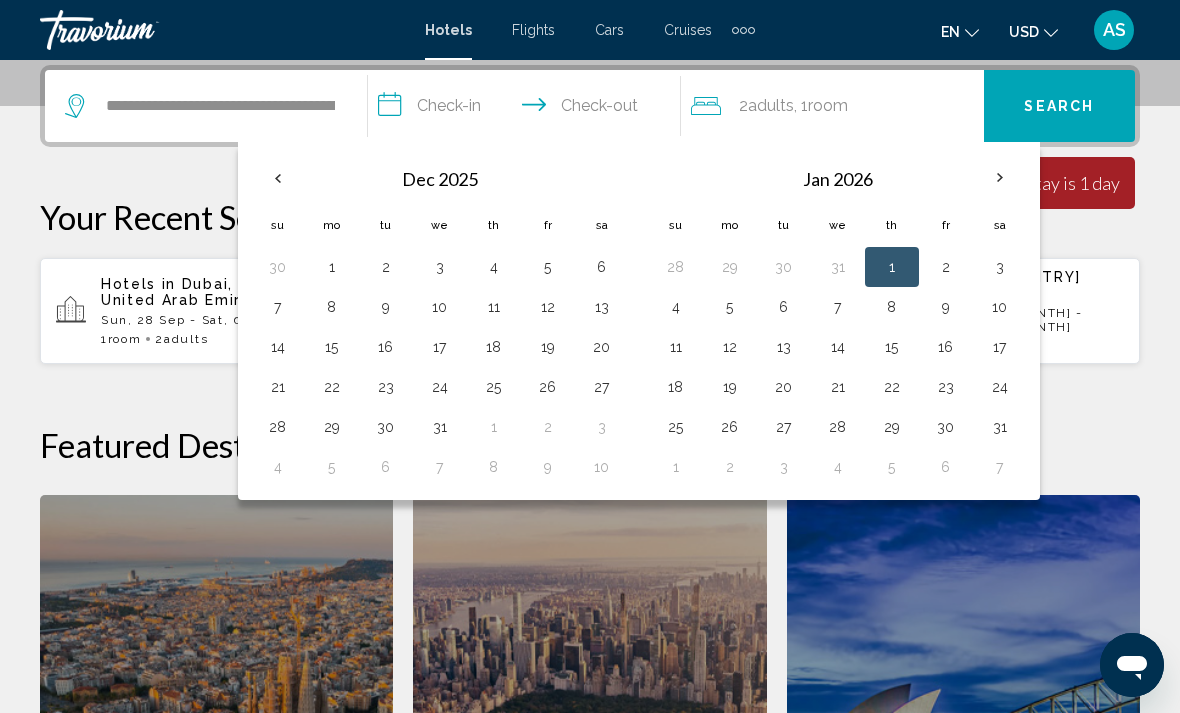 click on "1" at bounding box center (892, 267) 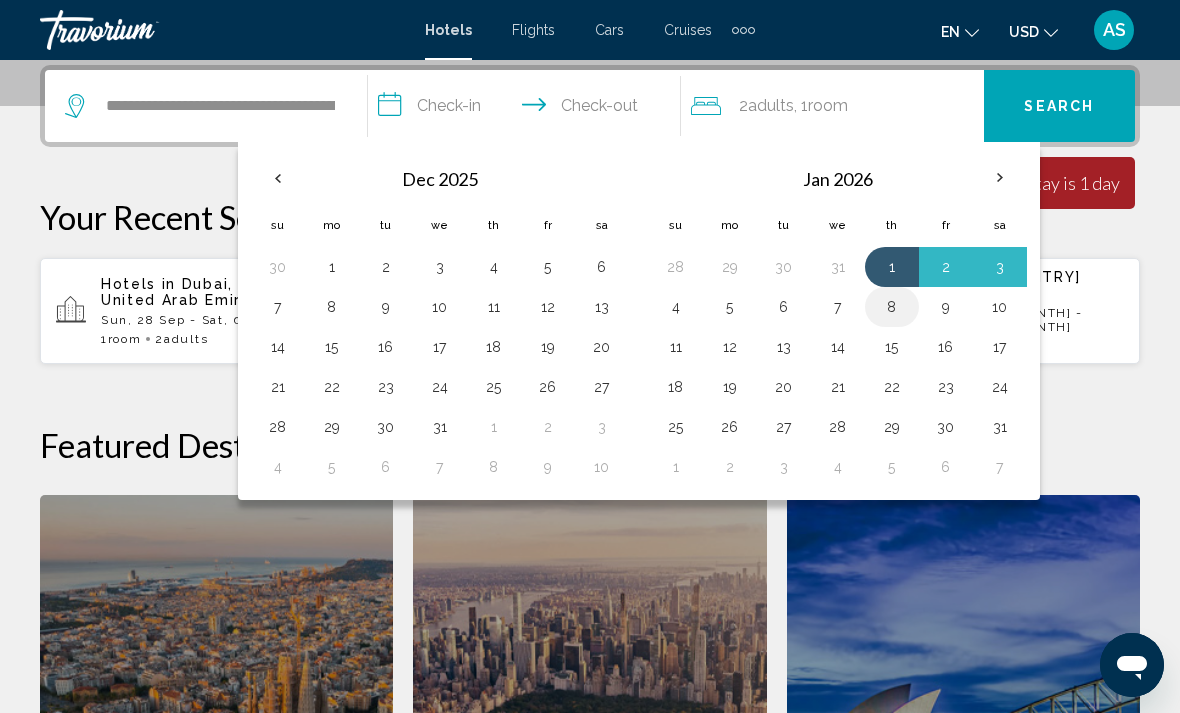 click on "8" at bounding box center [892, 307] 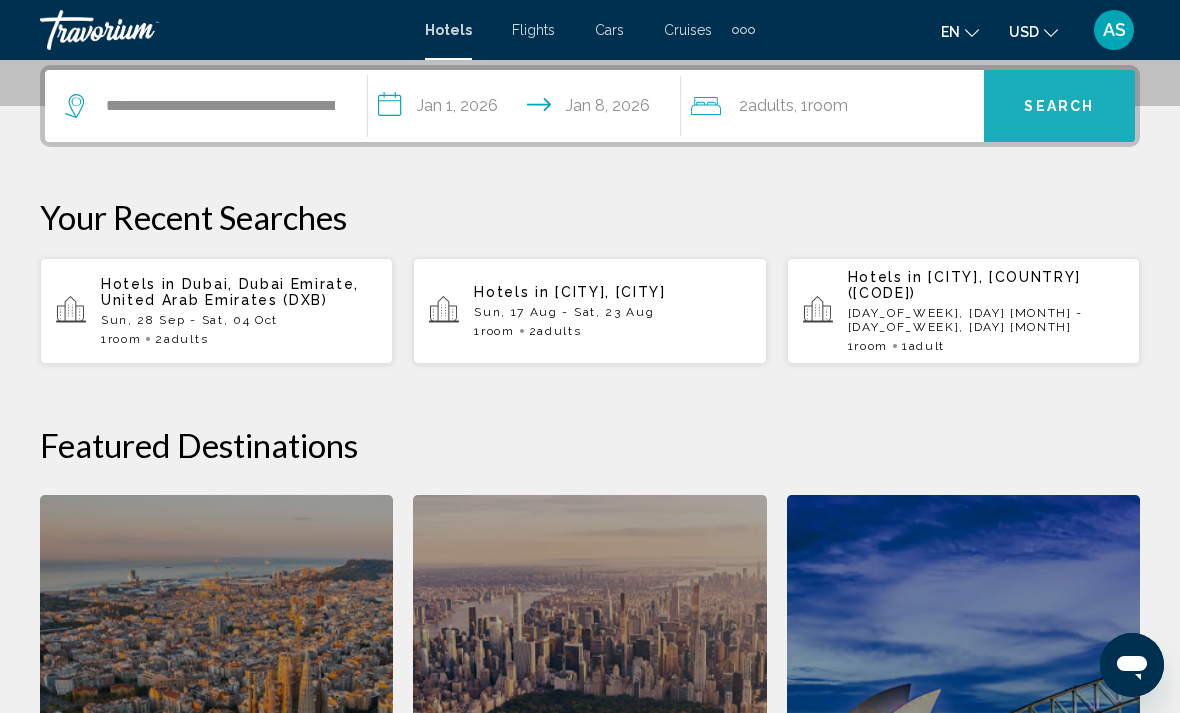 click on "Search" at bounding box center (1059, 106) 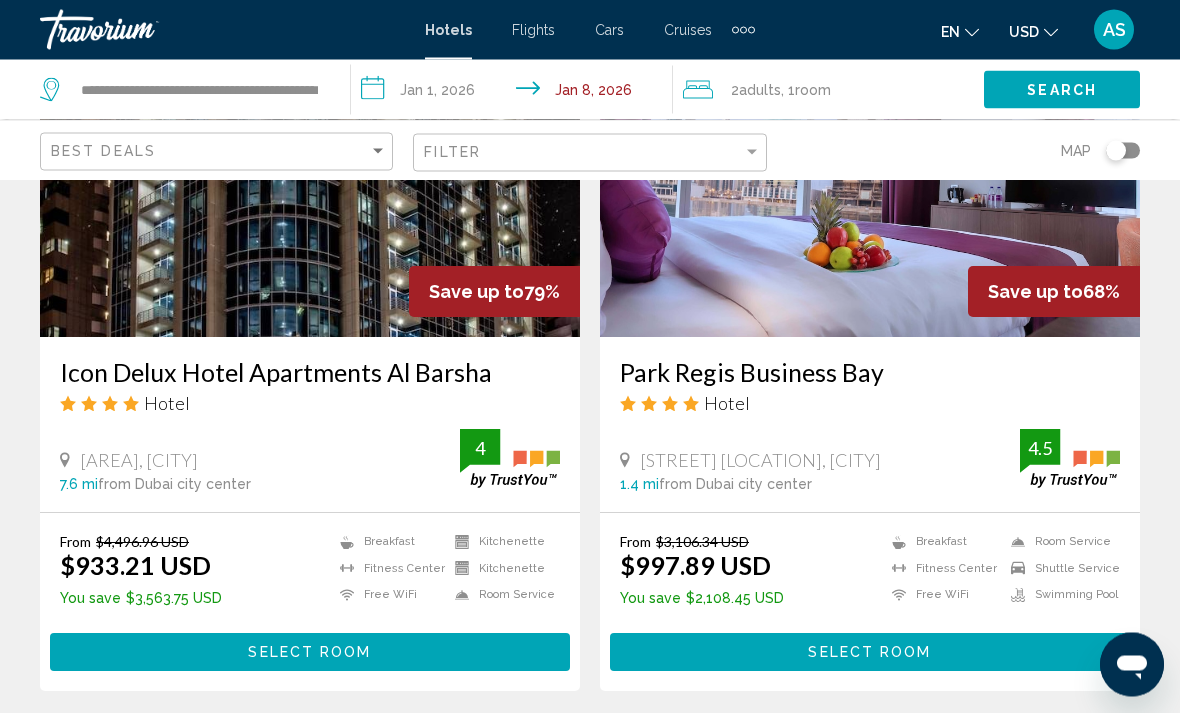 scroll, scrollTop: 956, scrollLeft: 0, axis: vertical 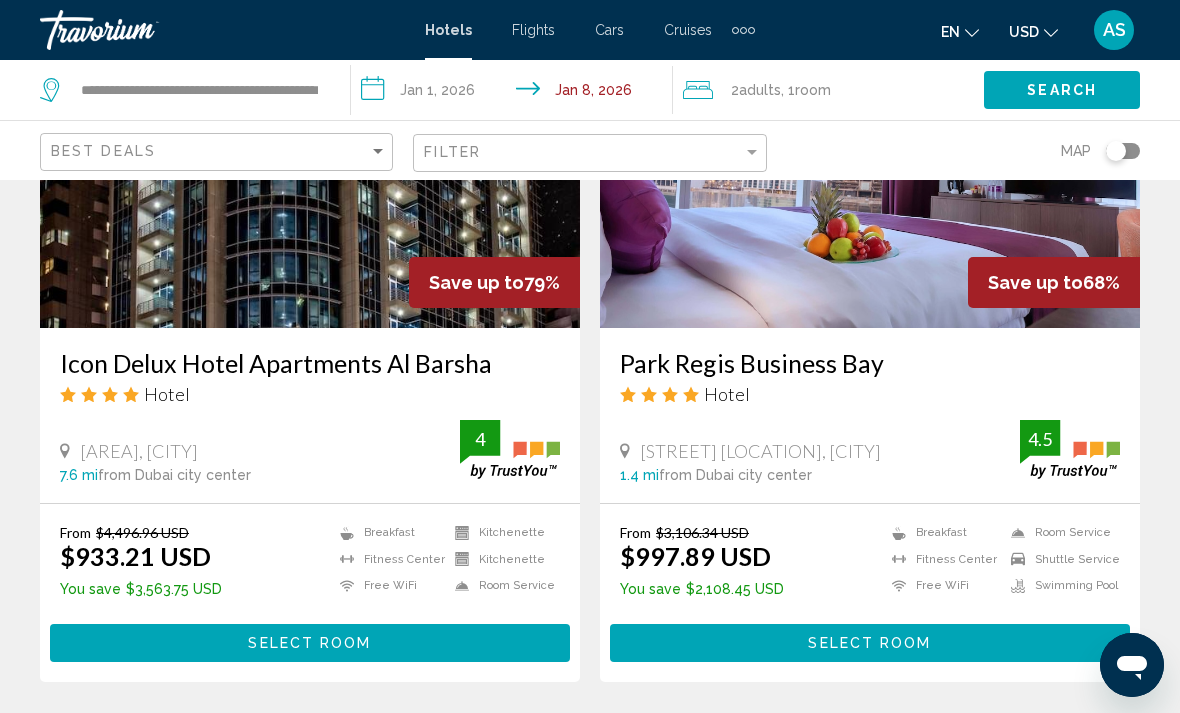 click on "Select Room" at bounding box center [310, 642] 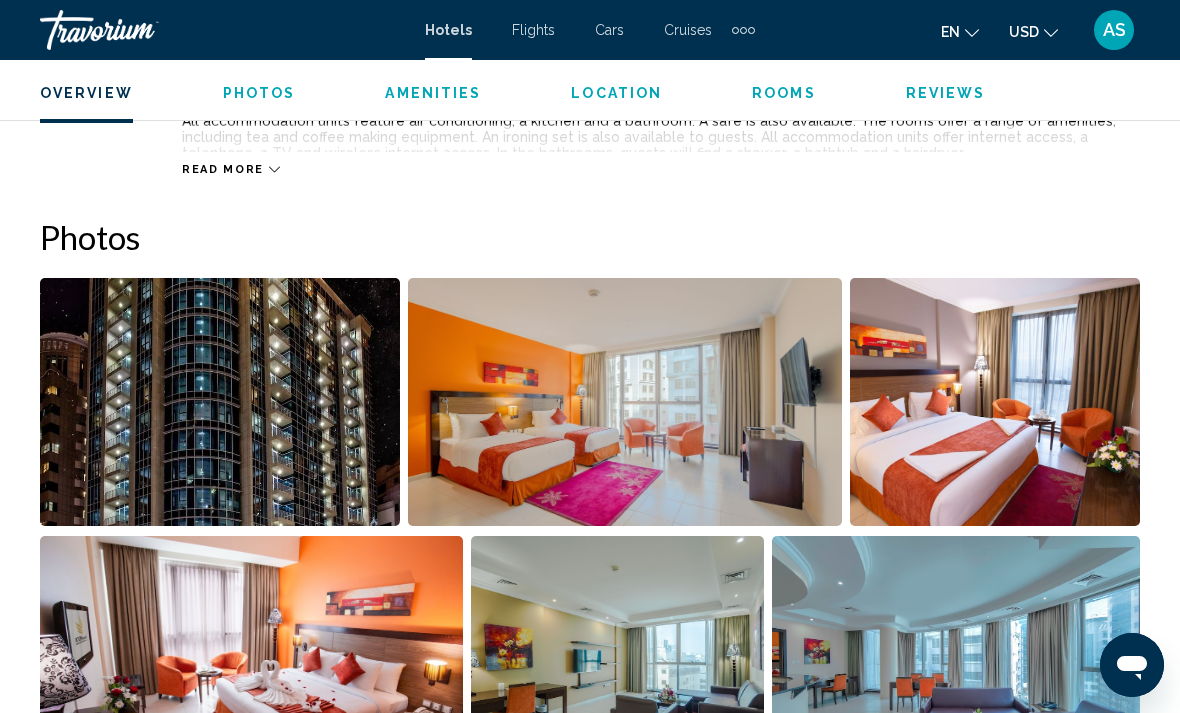 scroll, scrollTop: 1199, scrollLeft: 0, axis: vertical 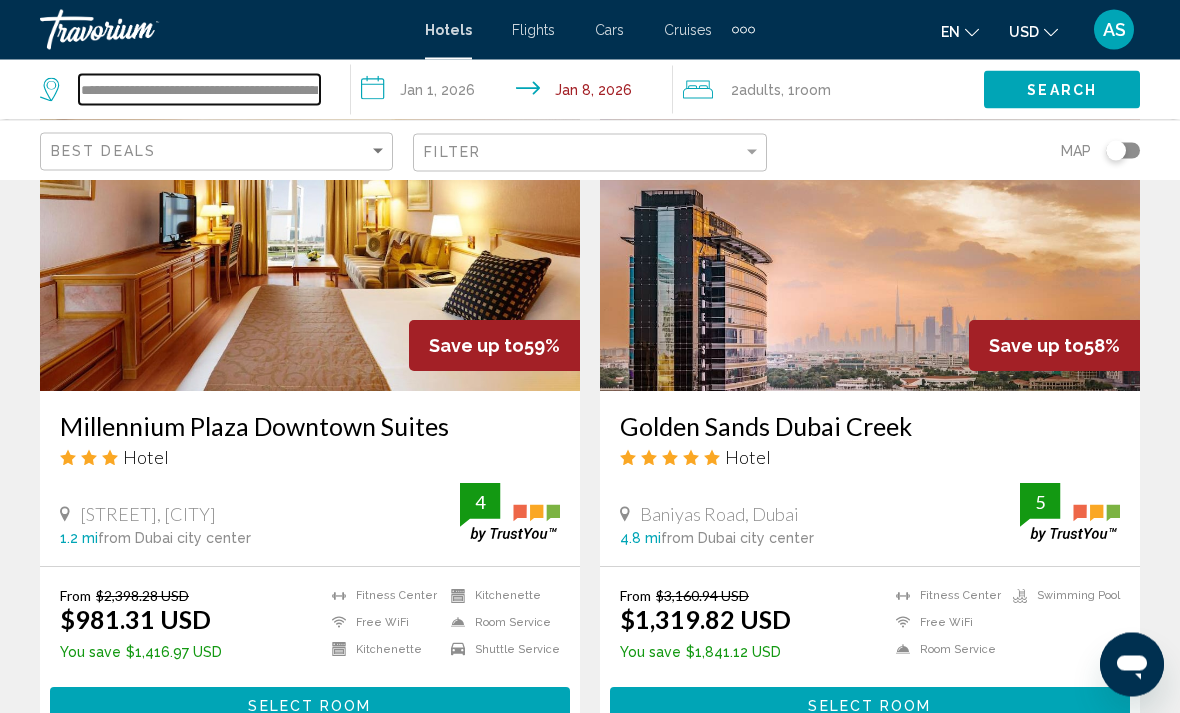 click on "**********" at bounding box center [199, 90] 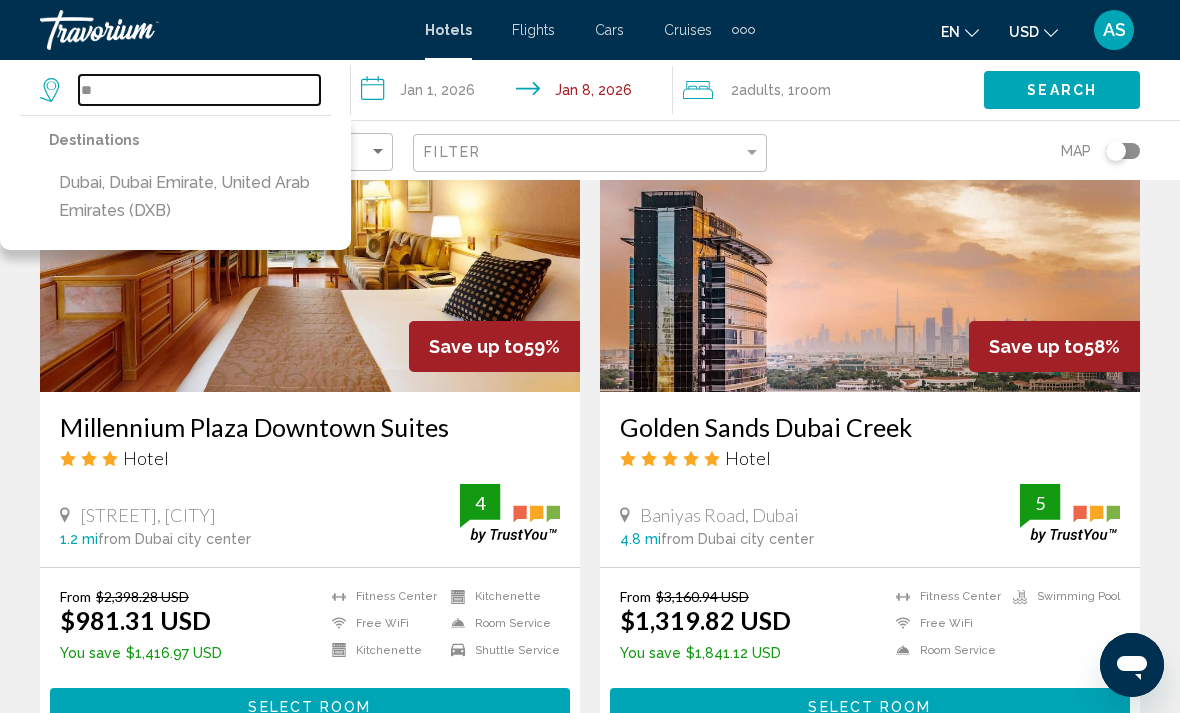 type on "*" 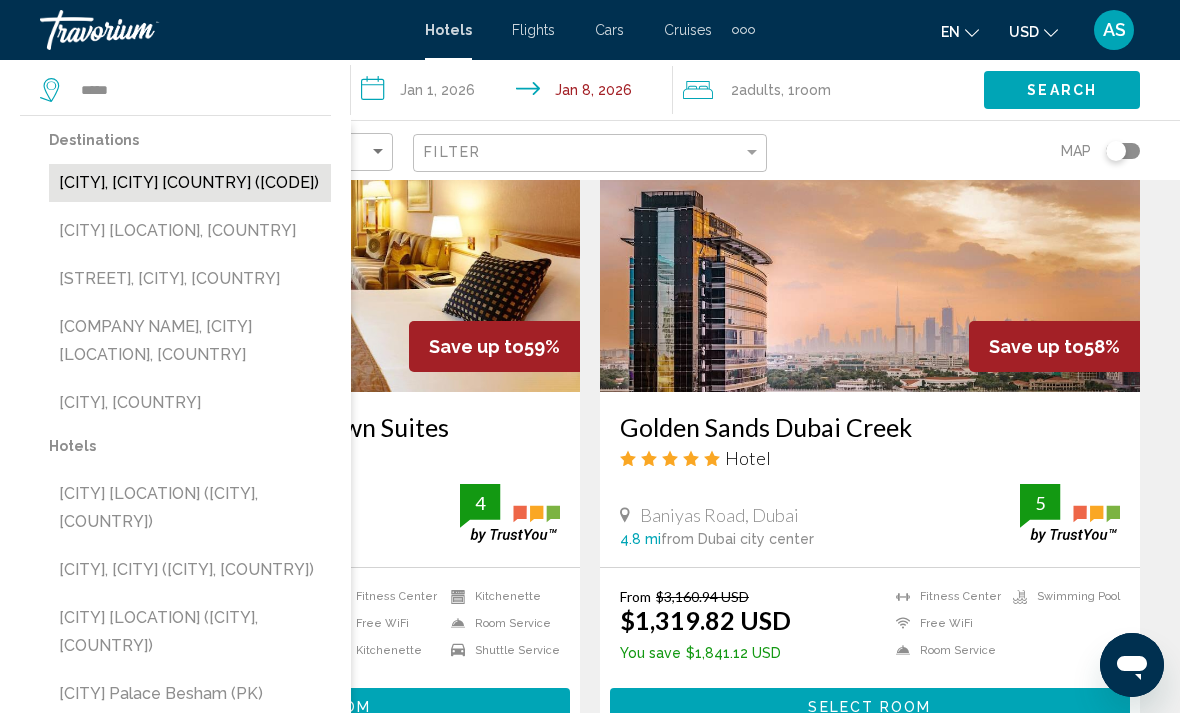 click on "[CITY], [CITY] [COUNTRY] ([CODE])" at bounding box center [190, 183] 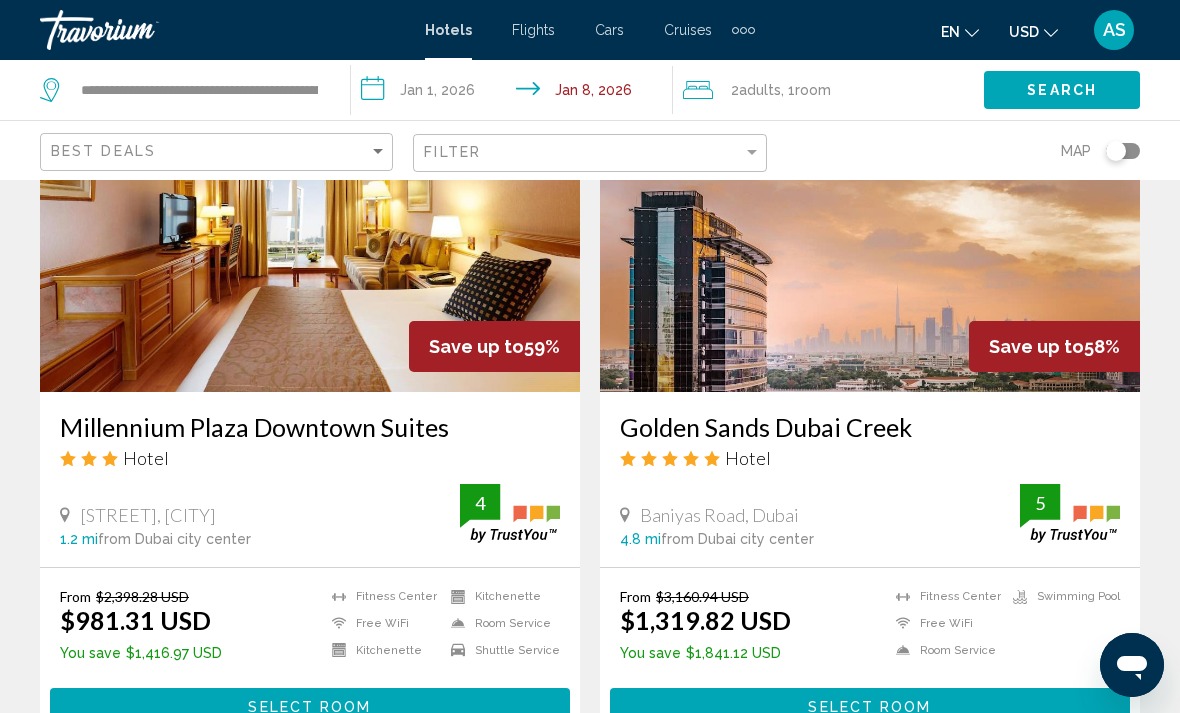 click on "Search" 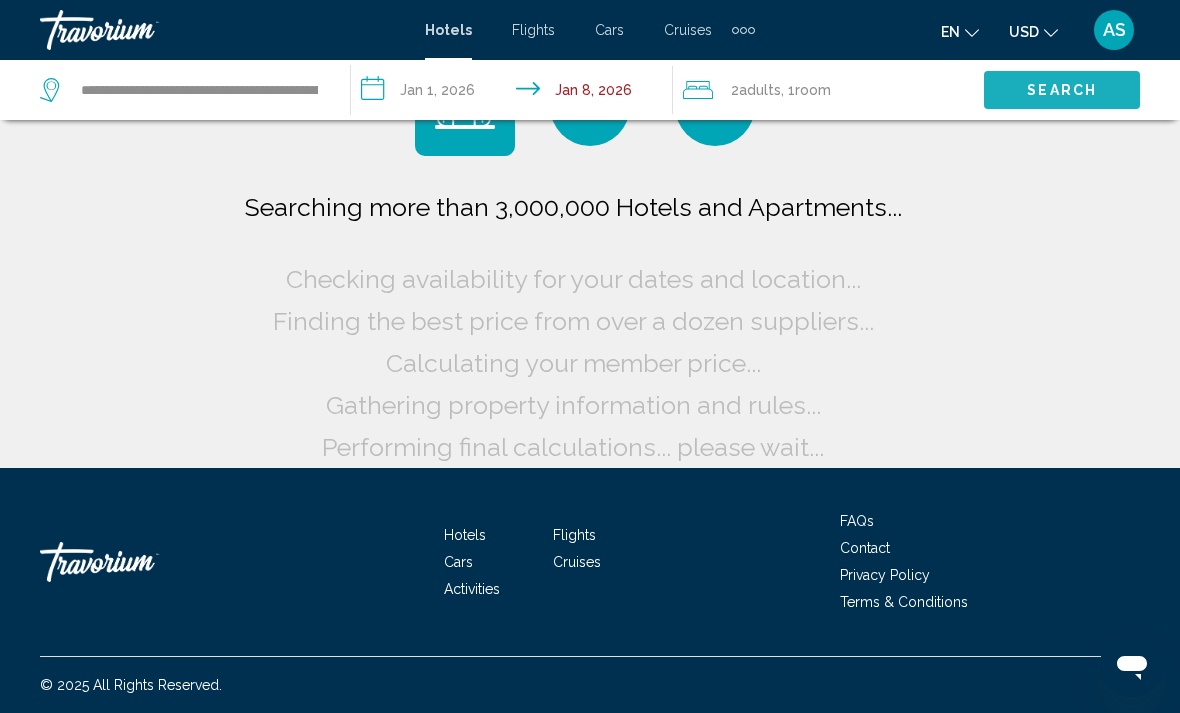 scroll, scrollTop: 30, scrollLeft: 0, axis: vertical 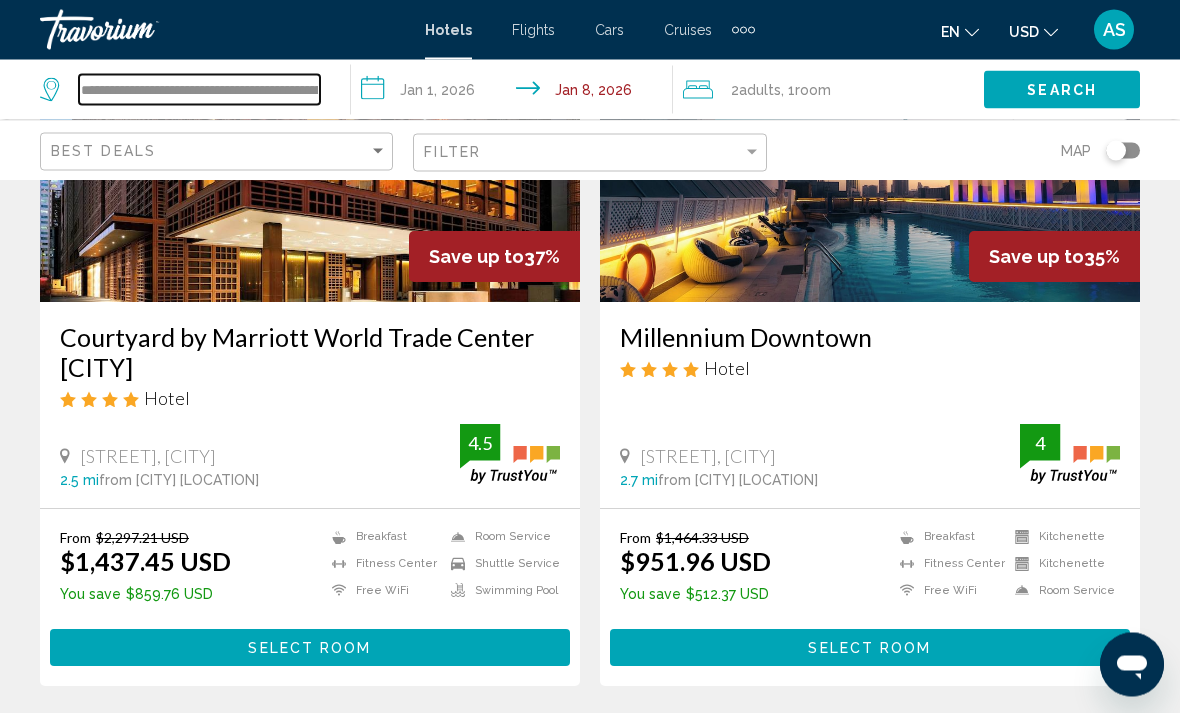 click on "**********" at bounding box center (199, 90) 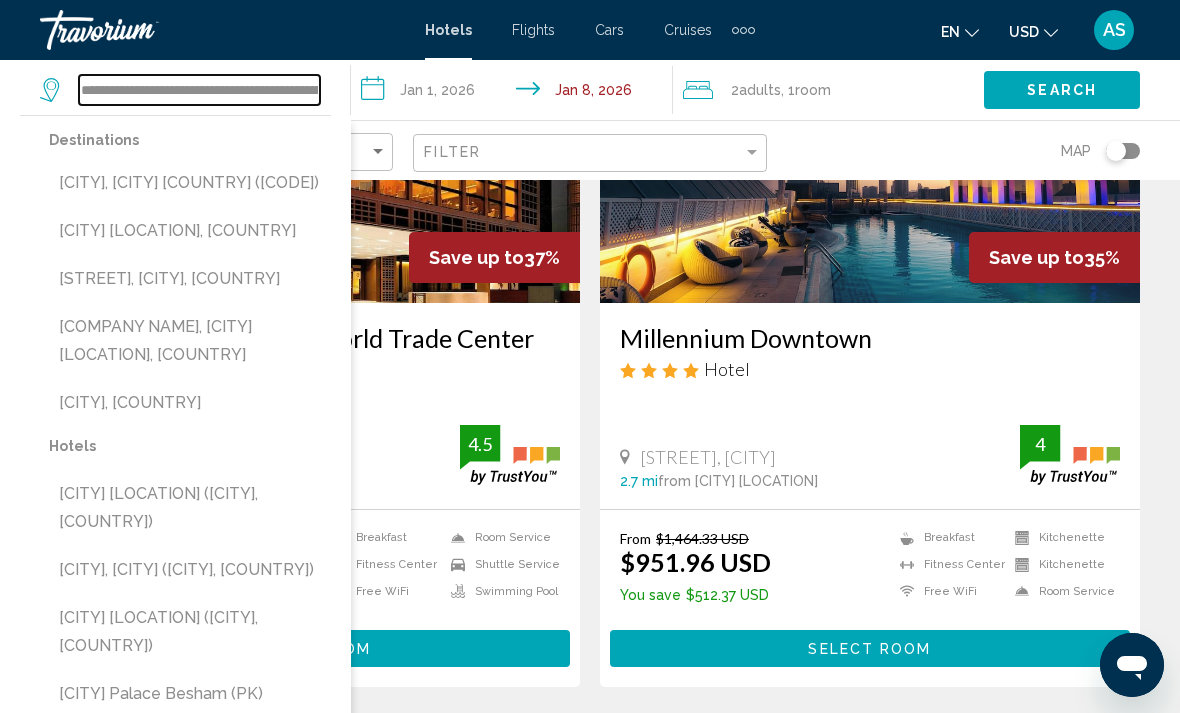 click on "**********" at bounding box center [199, 90] 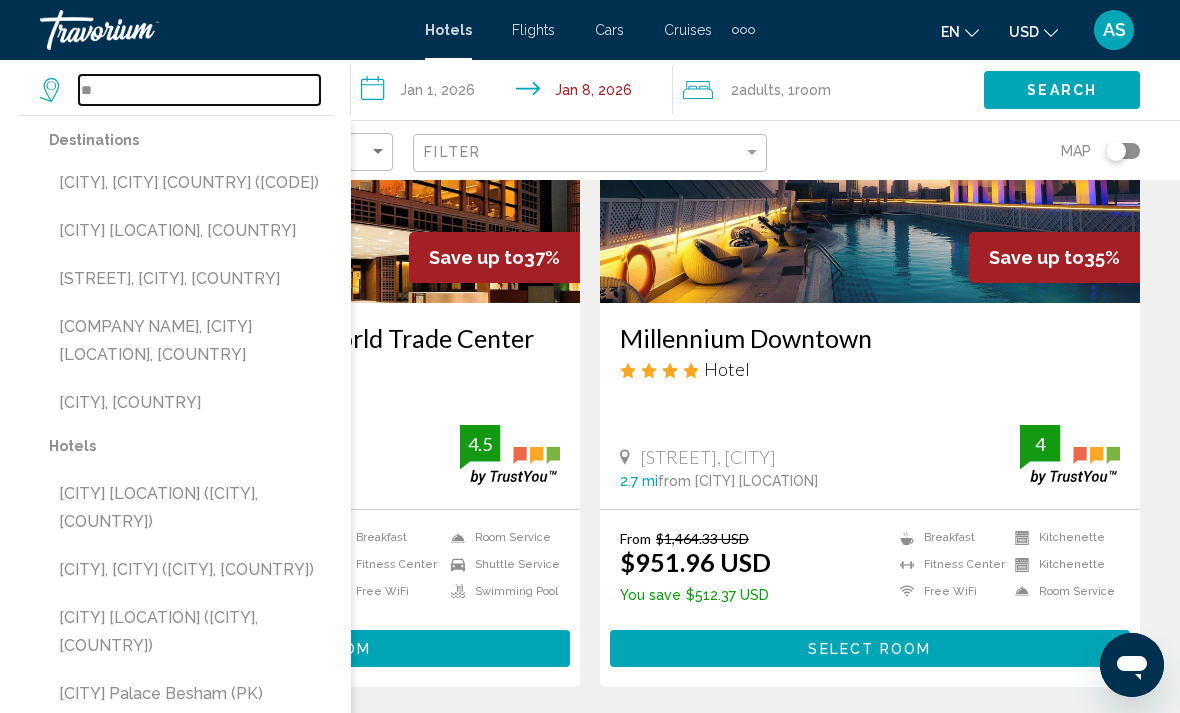type on "*" 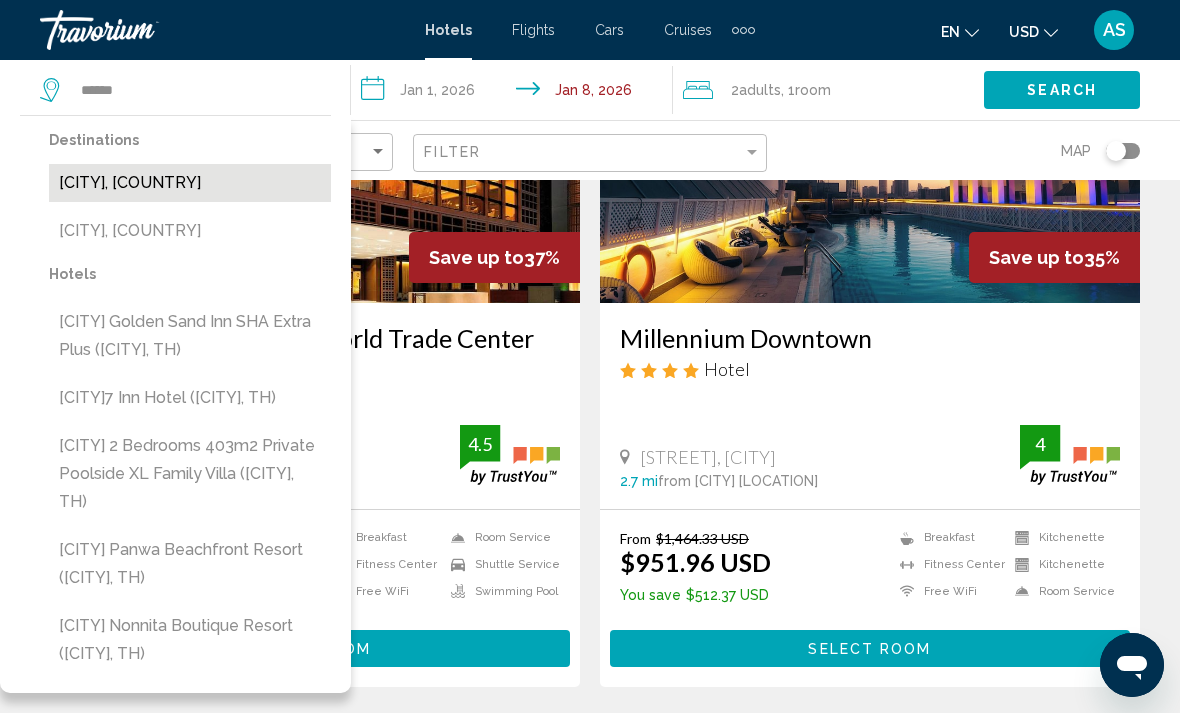 click on "[CITY], [COUNTRY]" at bounding box center [190, 183] 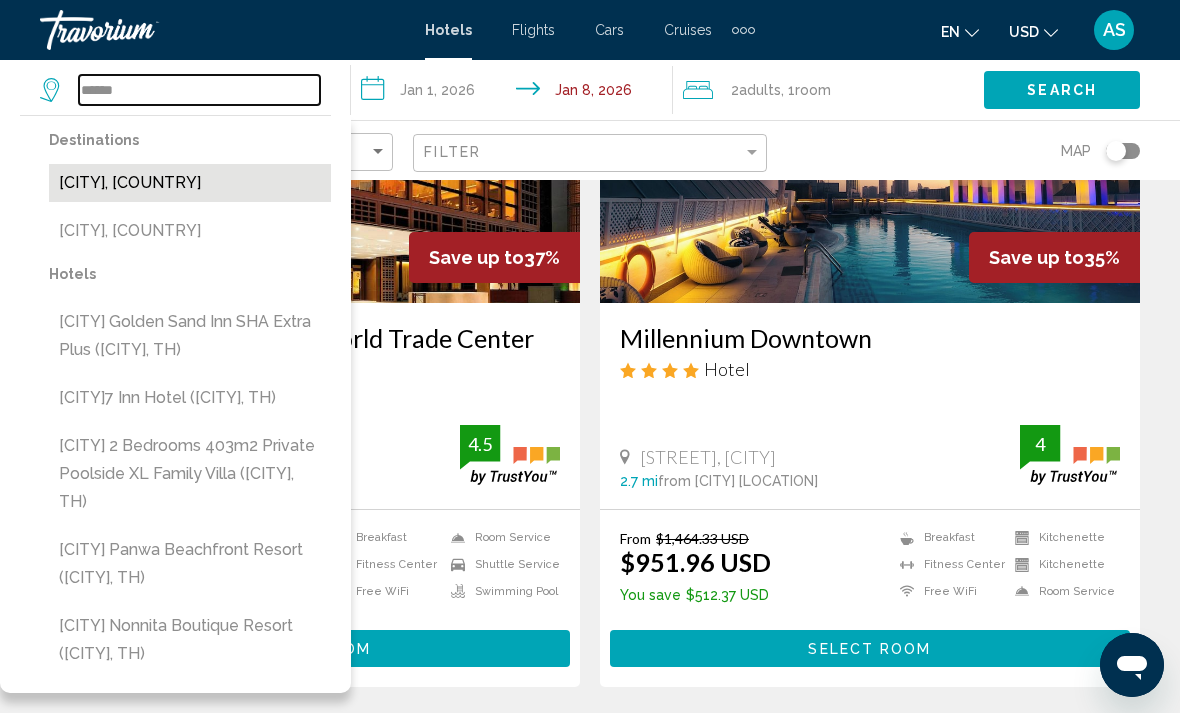 type on "**********" 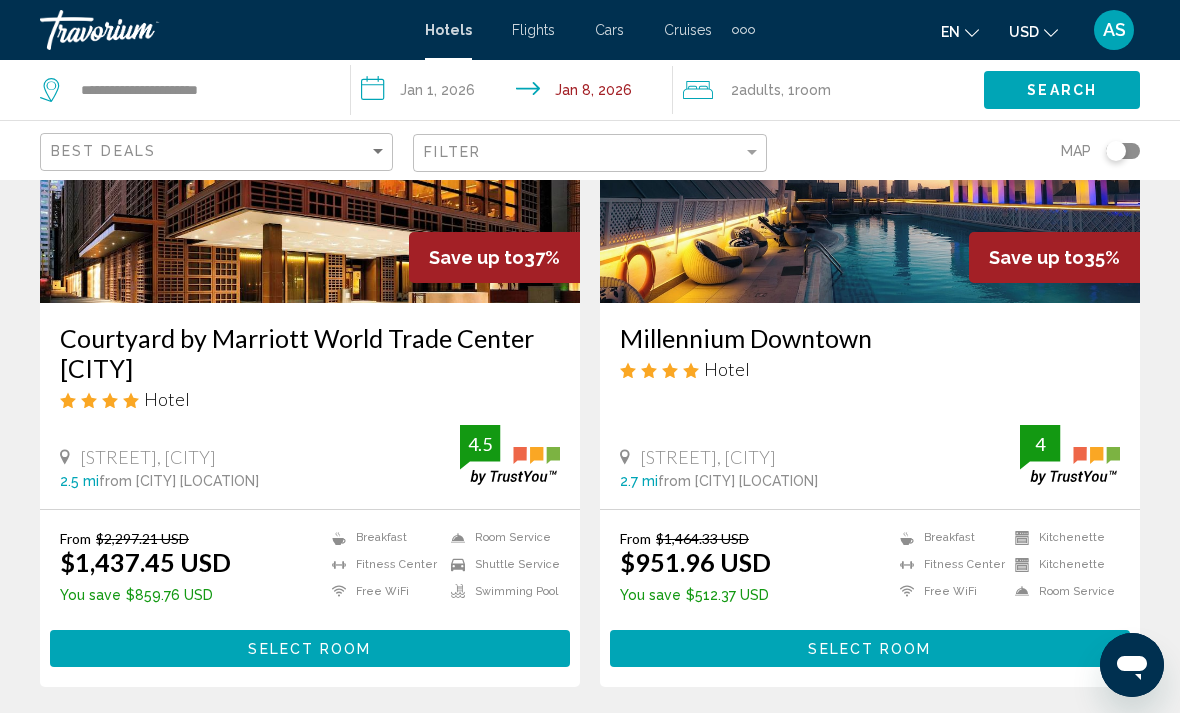 click on "**********" at bounding box center [515, 93] 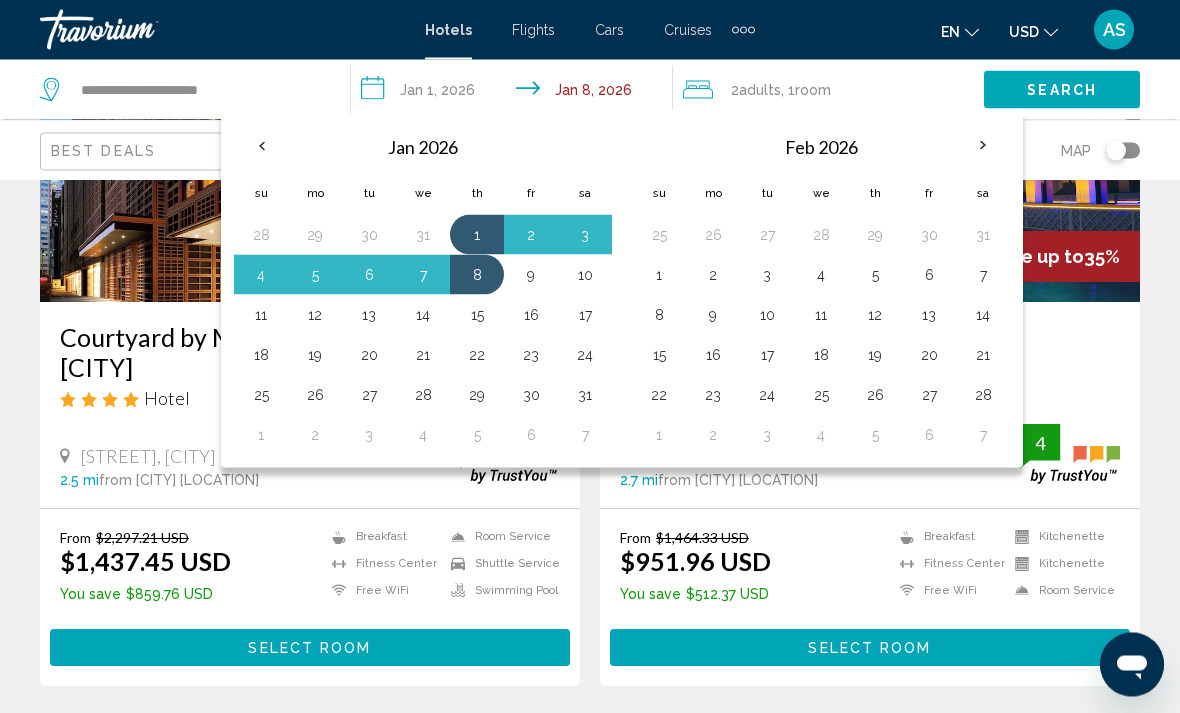 scroll, scrollTop: 3153, scrollLeft: 0, axis: vertical 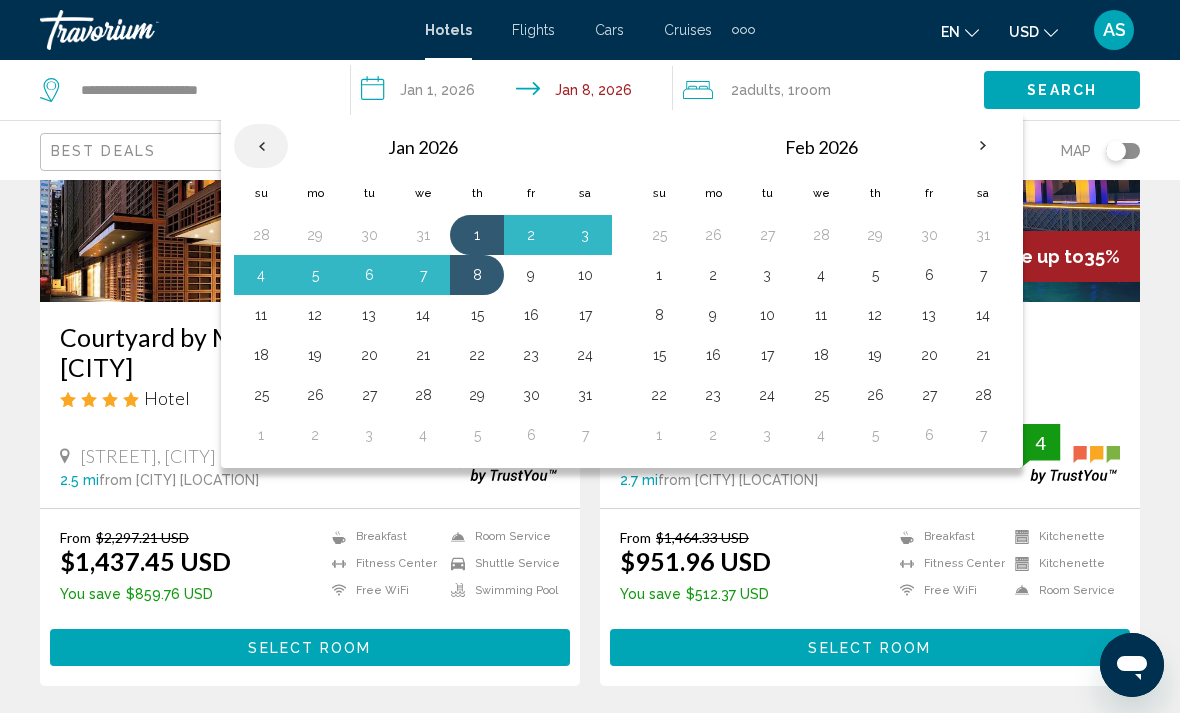 click at bounding box center (261, 146) 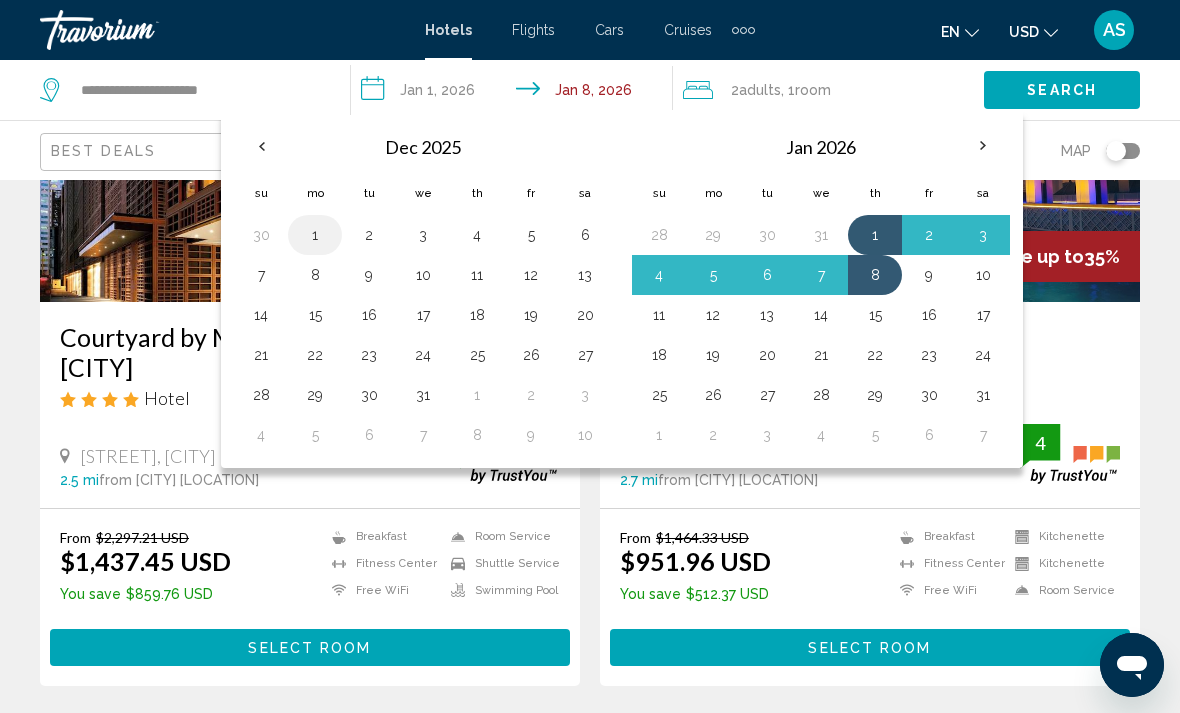 click on "1" at bounding box center [315, 235] 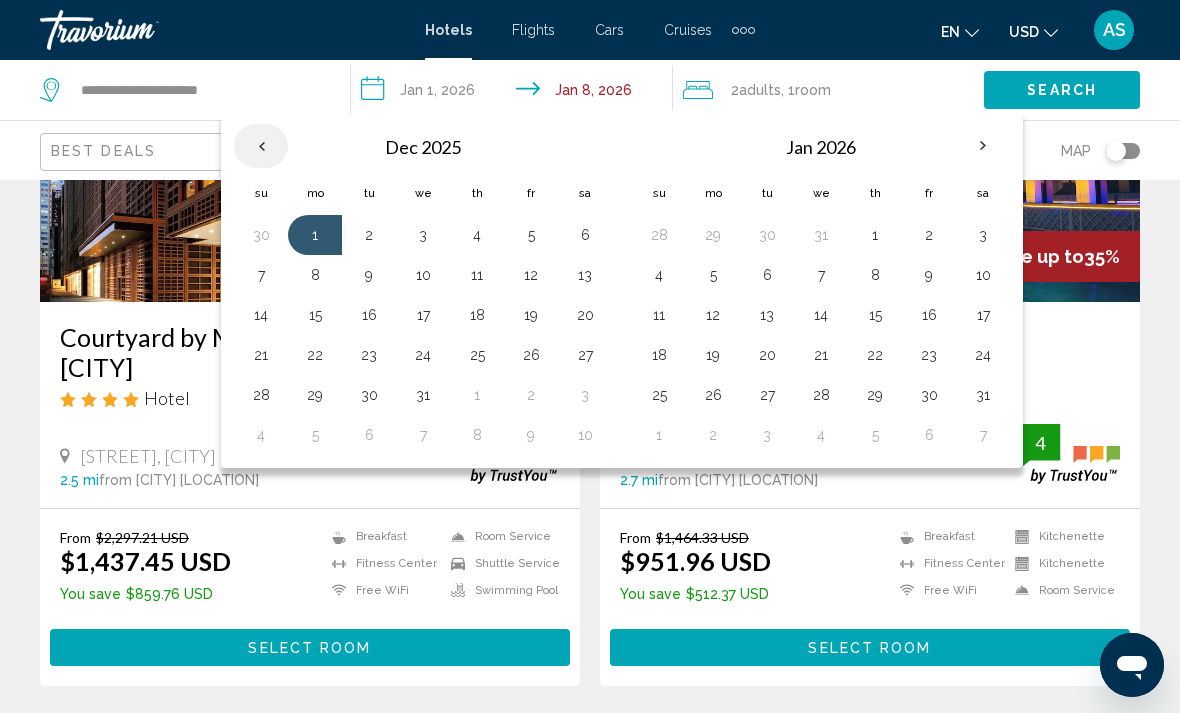 click at bounding box center (261, 146) 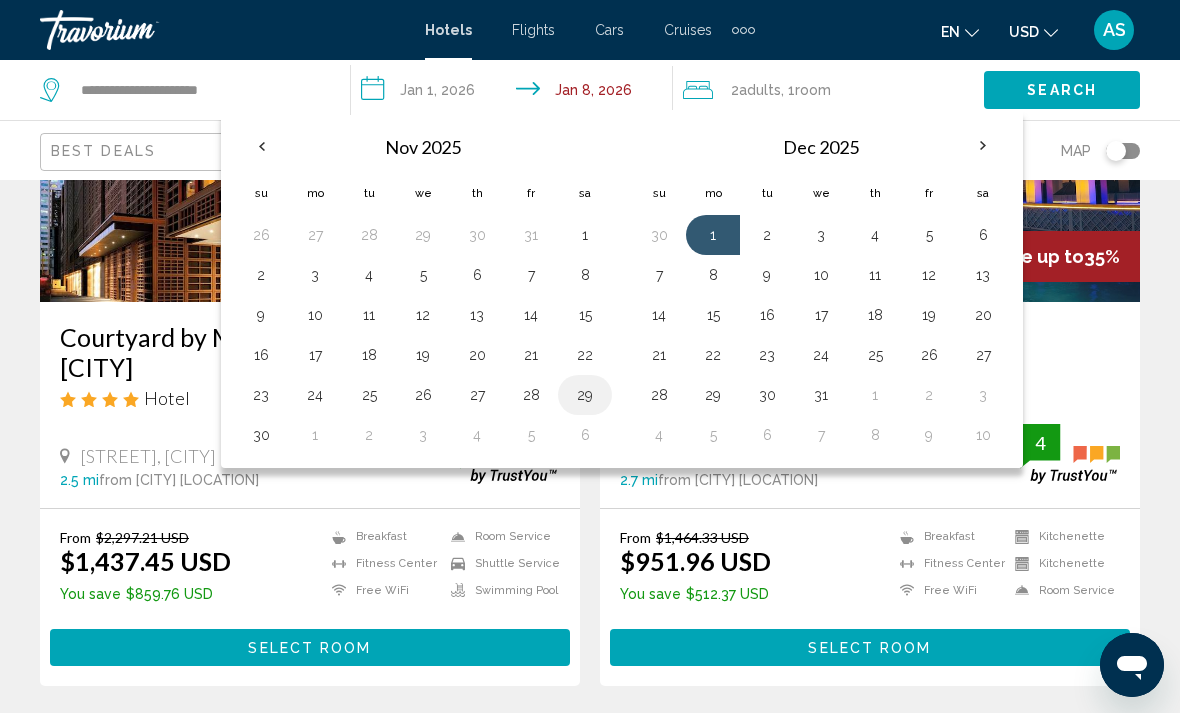 click on "29" at bounding box center (585, 395) 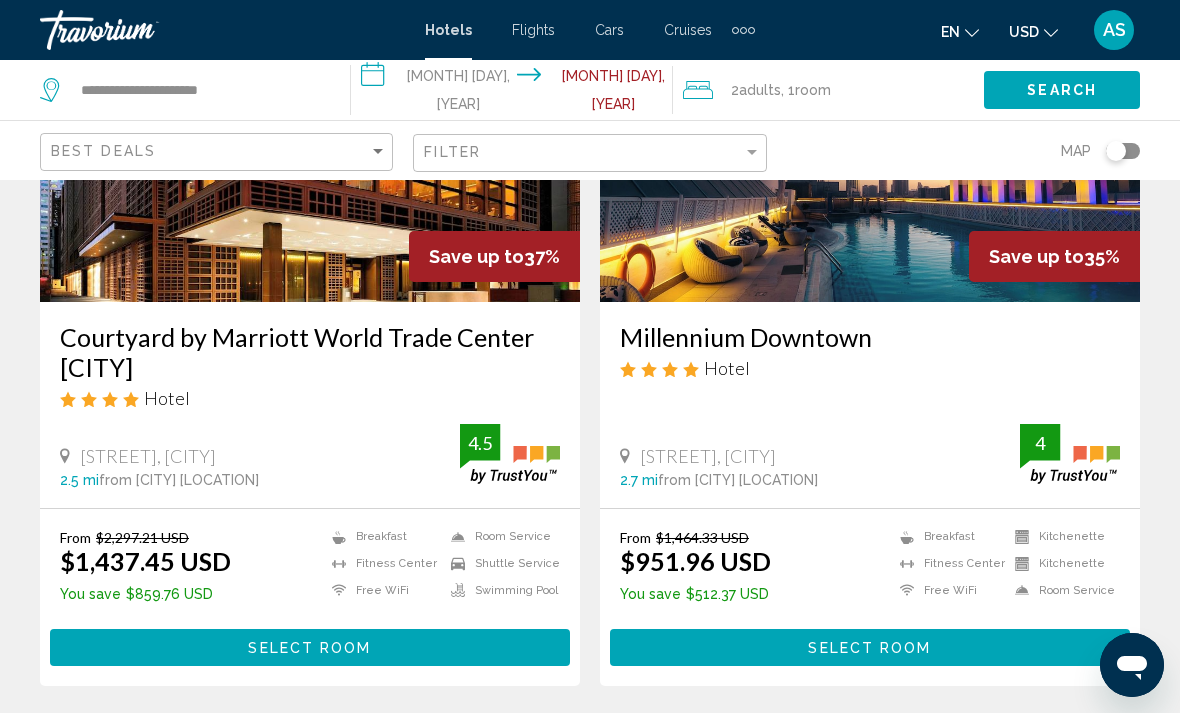 click on "**********" at bounding box center [515, 93] 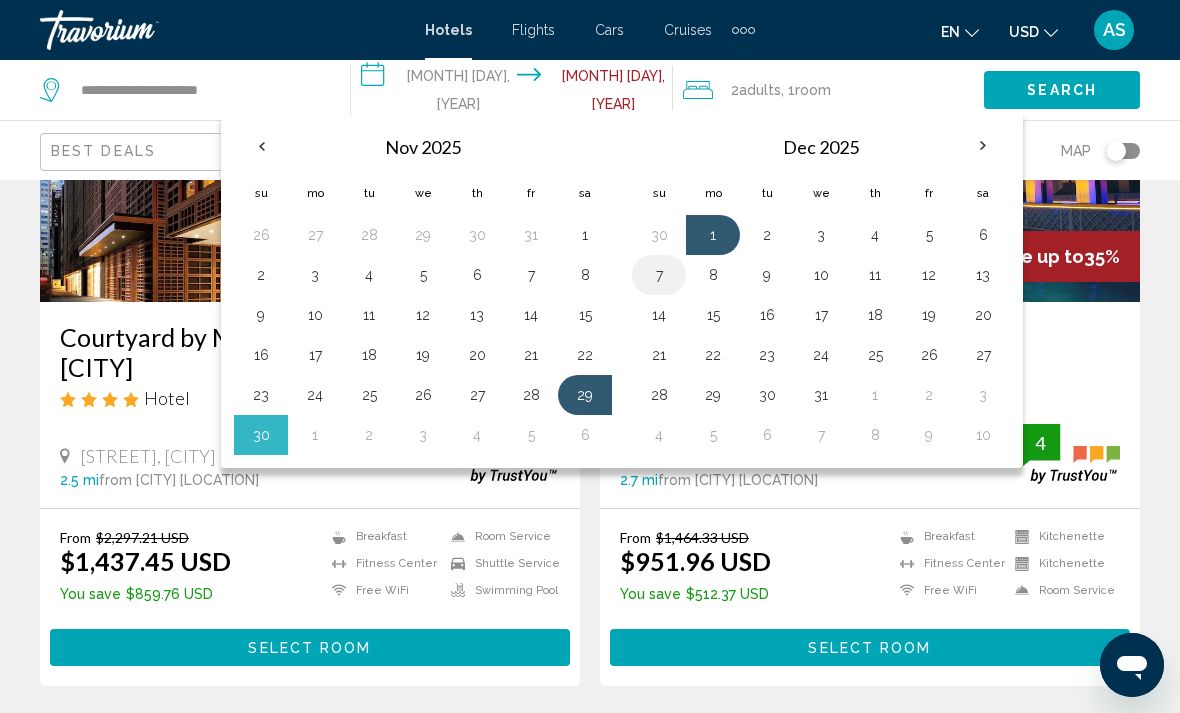 click on "7" at bounding box center [659, 275] 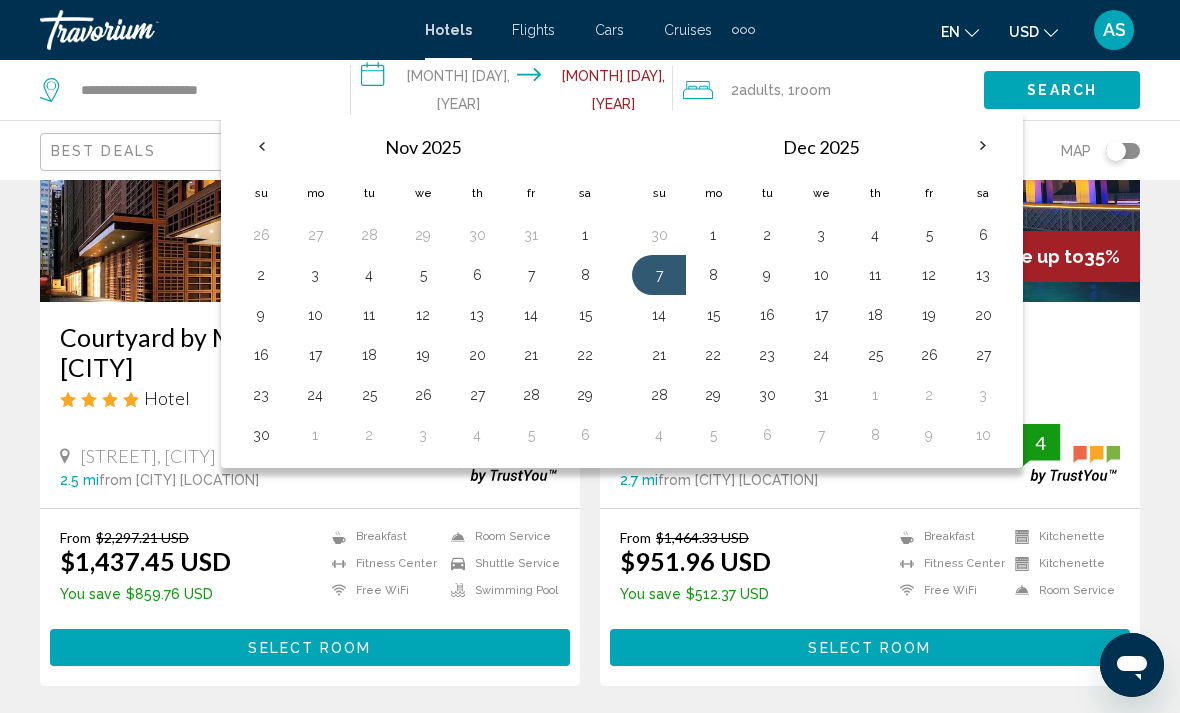 click on "Search" 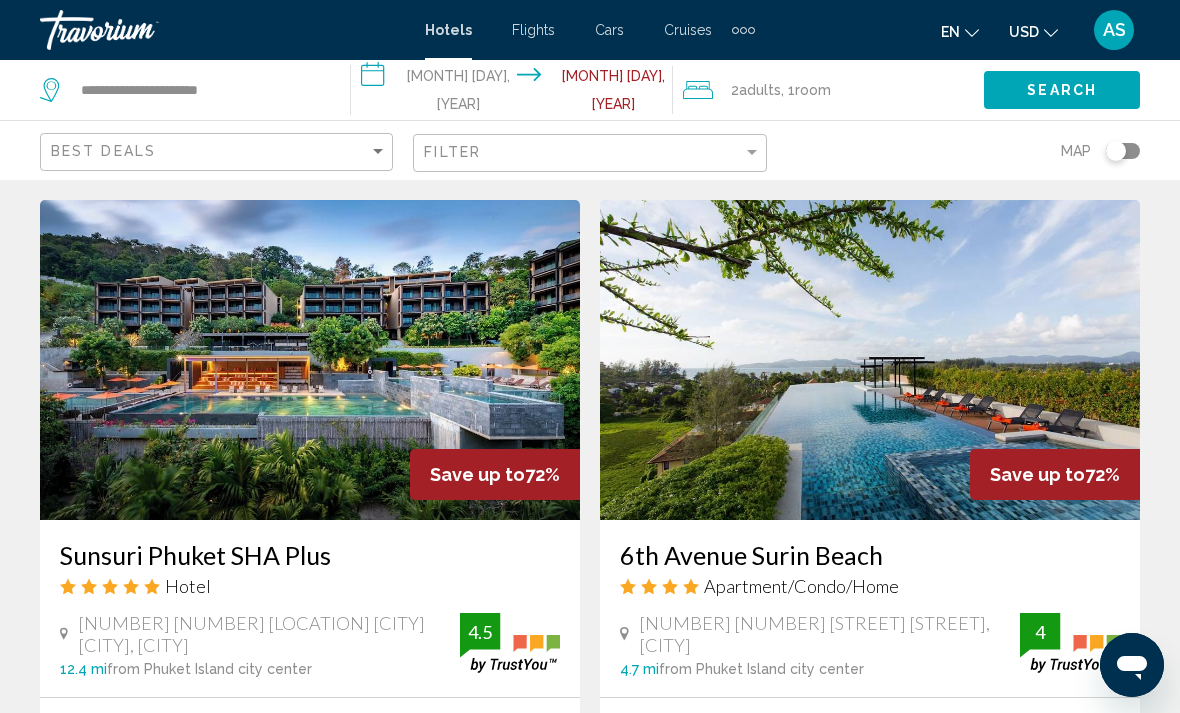 scroll, scrollTop: 805, scrollLeft: 0, axis: vertical 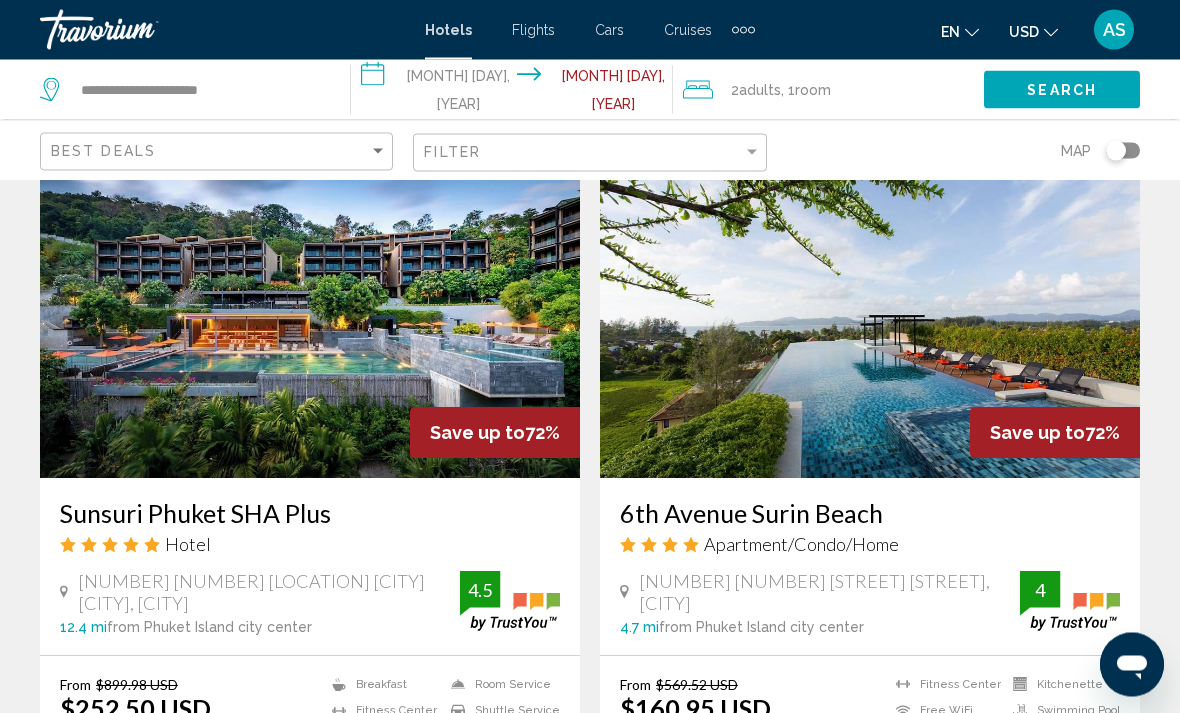 click on "**********" at bounding box center [515, 93] 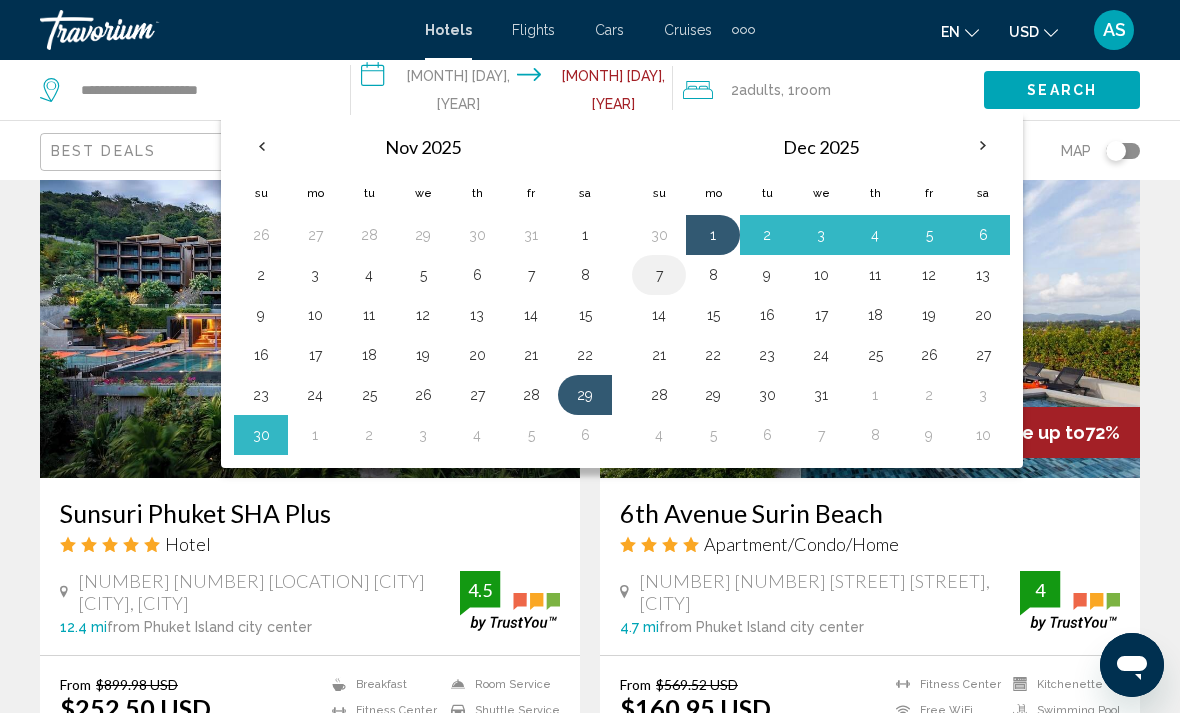 click on "7" at bounding box center [659, 275] 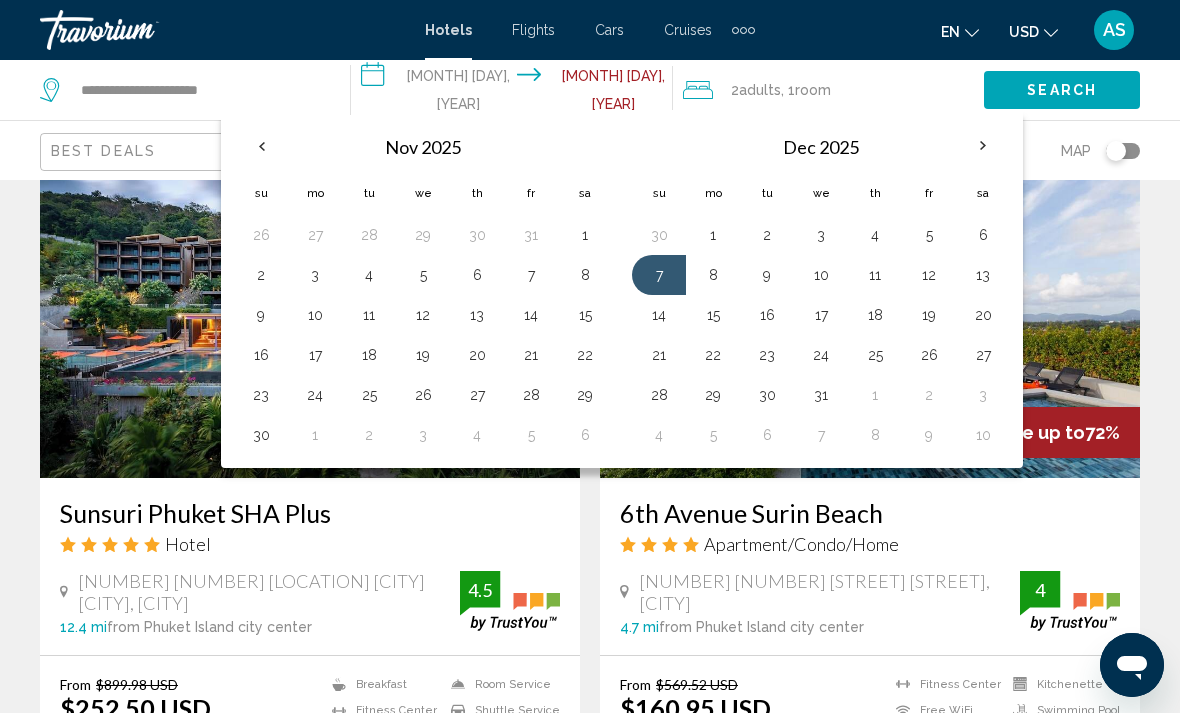 click on "Search" 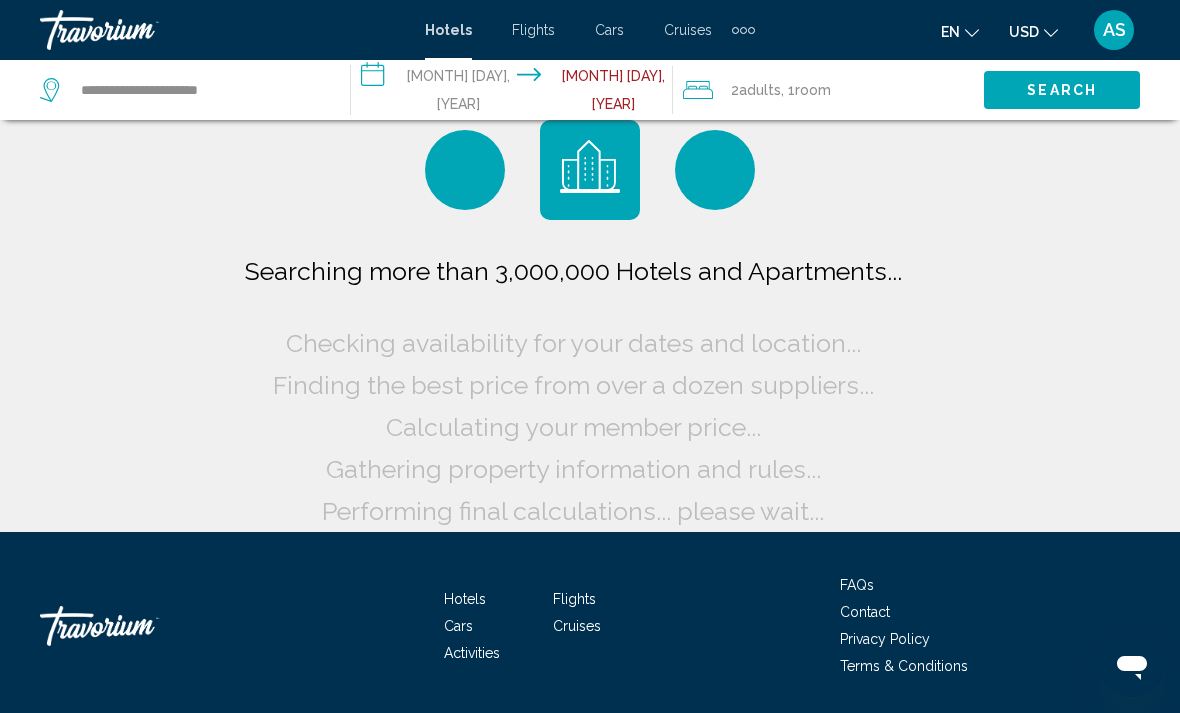 click on "**********" at bounding box center [515, 93] 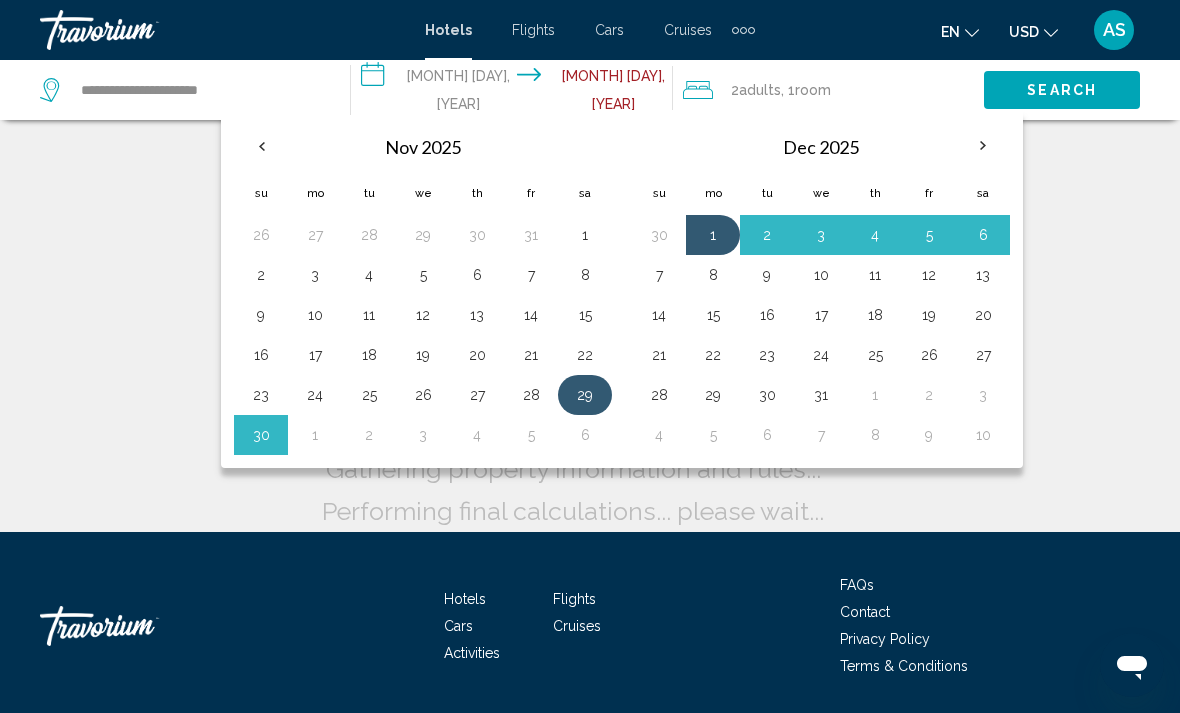 click on "29" at bounding box center (585, 395) 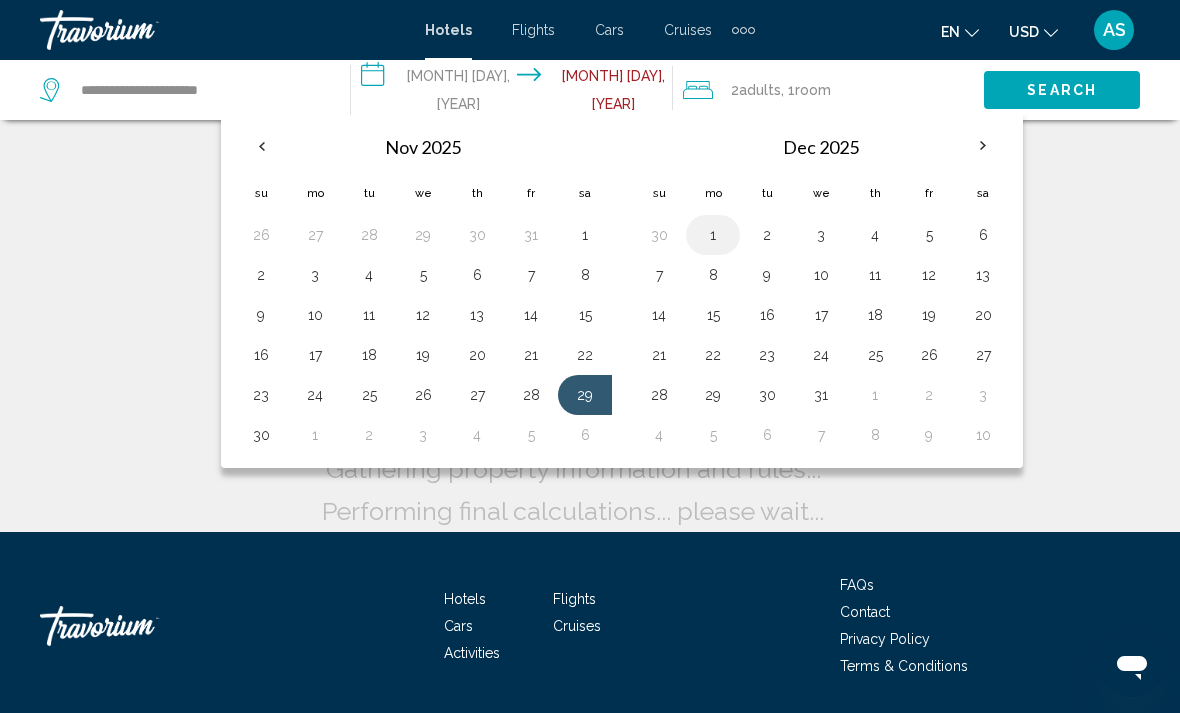 click on "1" at bounding box center [713, 235] 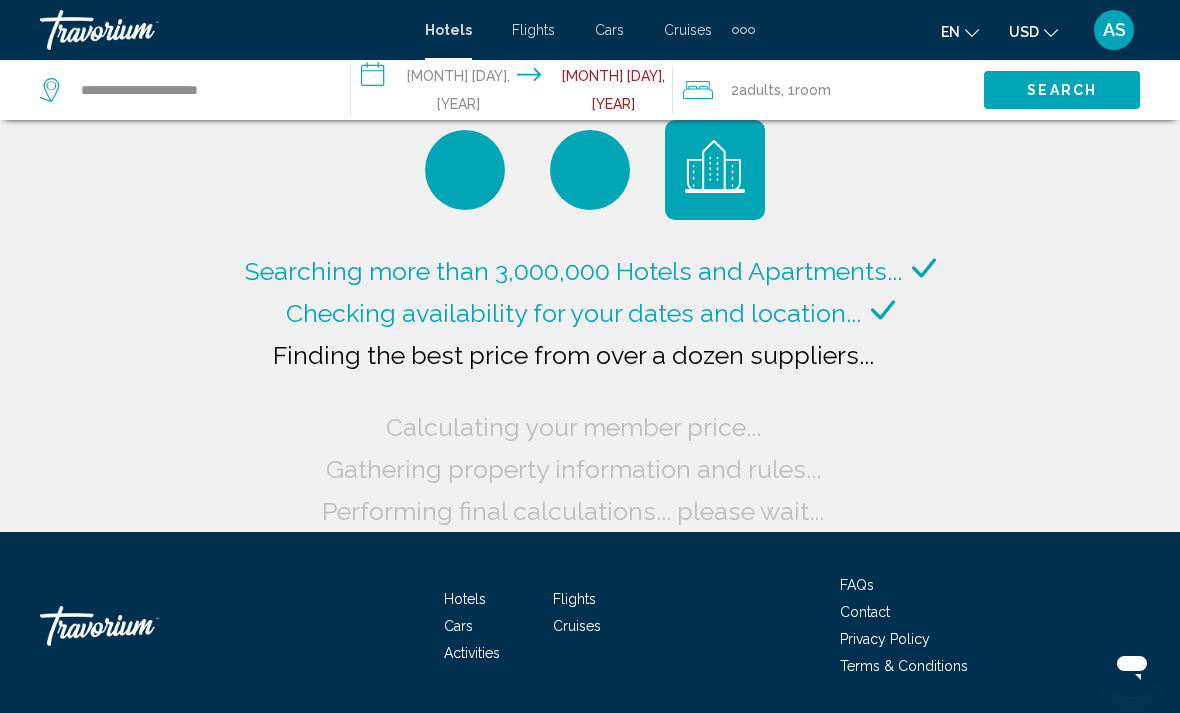 click on "**********" at bounding box center (515, 93) 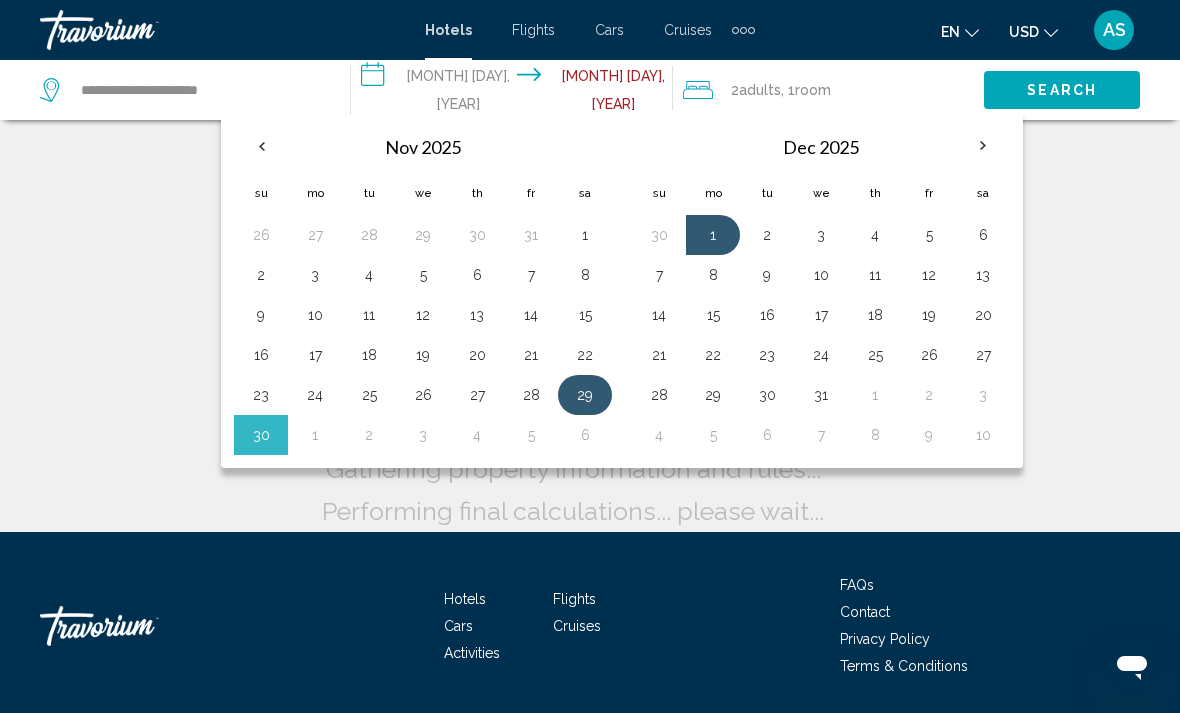 click on "29" at bounding box center (585, 395) 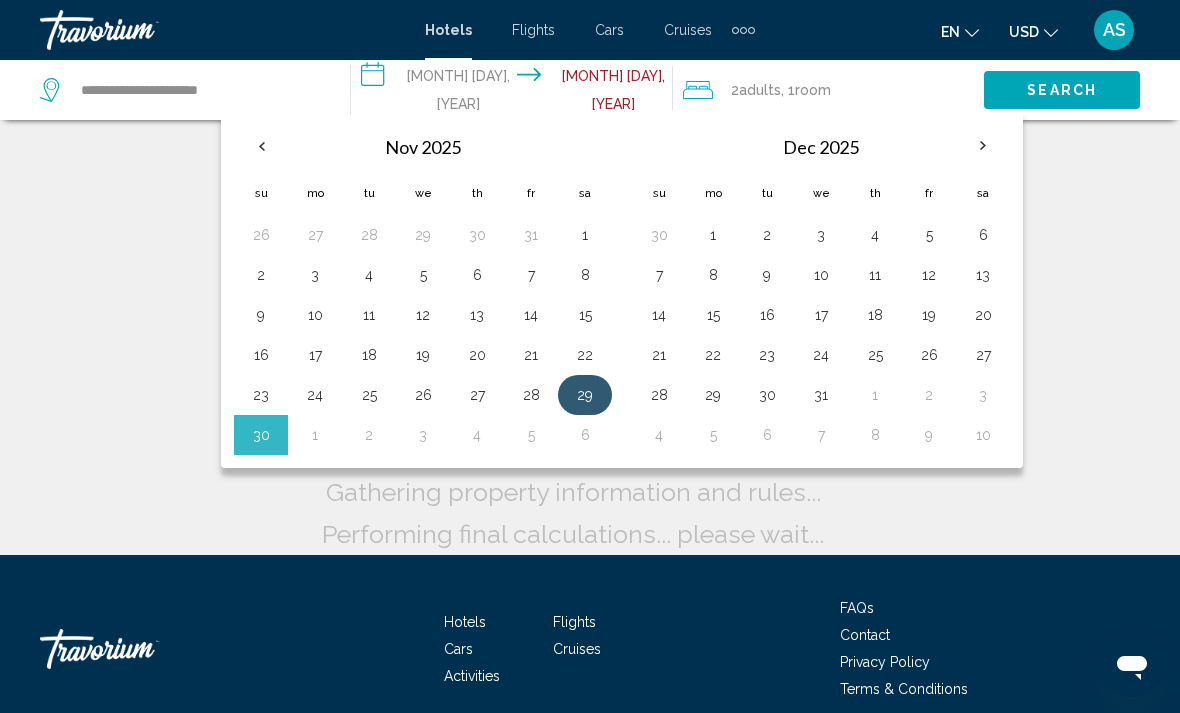 scroll, scrollTop: 6, scrollLeft: 0, axis: vertical 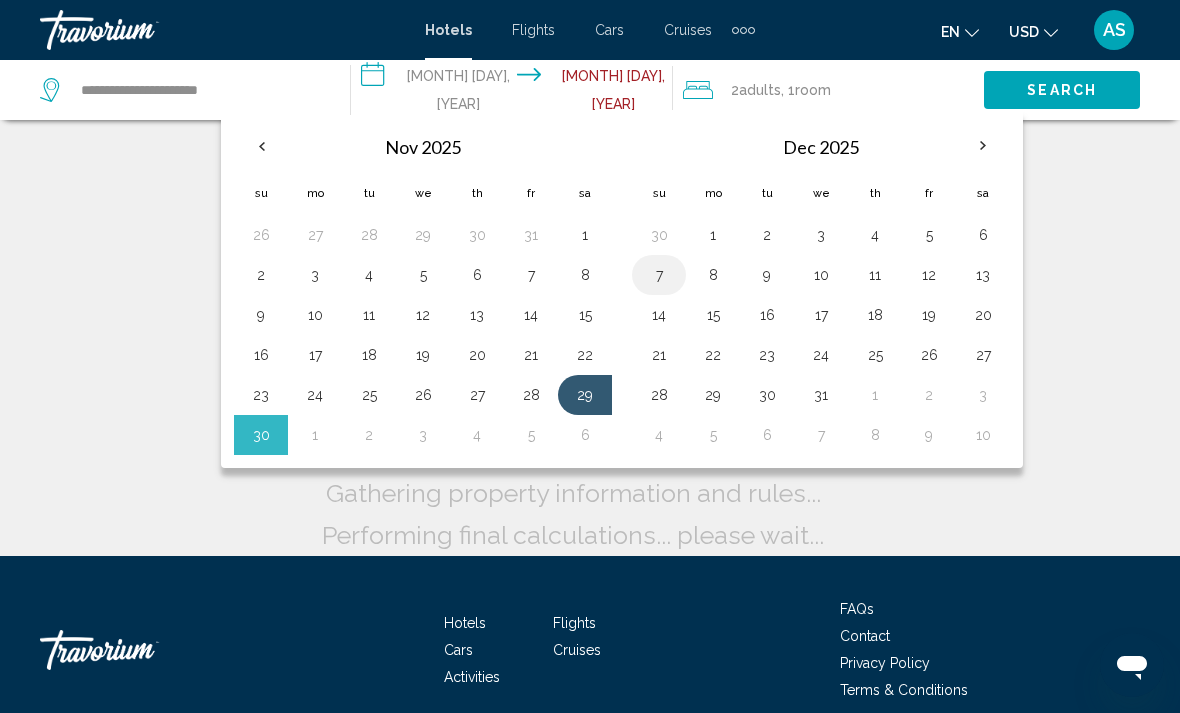 click on "7" at bounding box center (659, 275) 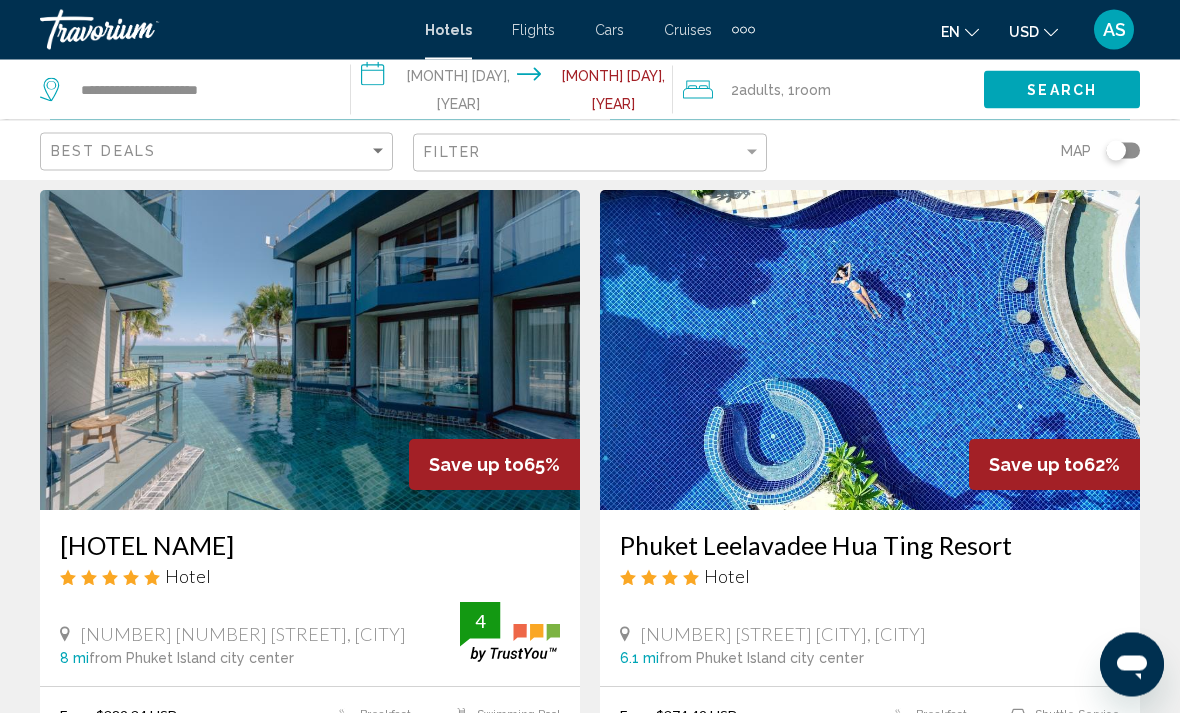 scroll, scrollTop: 3664, scrollLeft: 0, axis: vertical 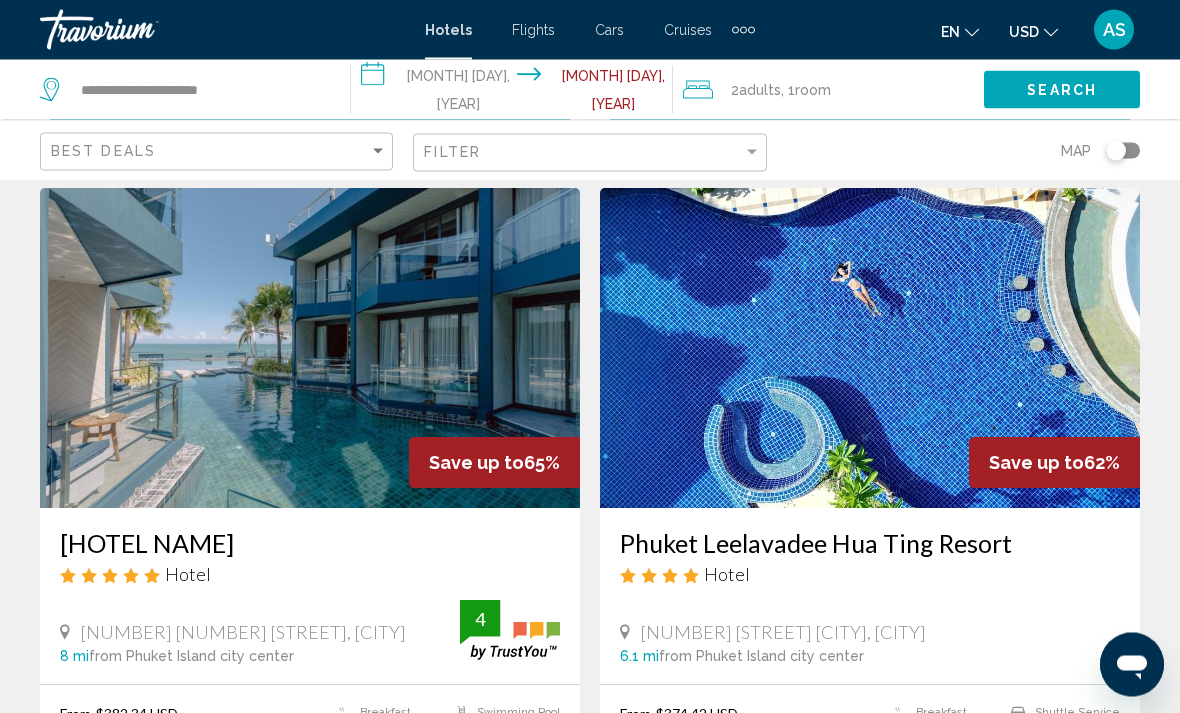 type 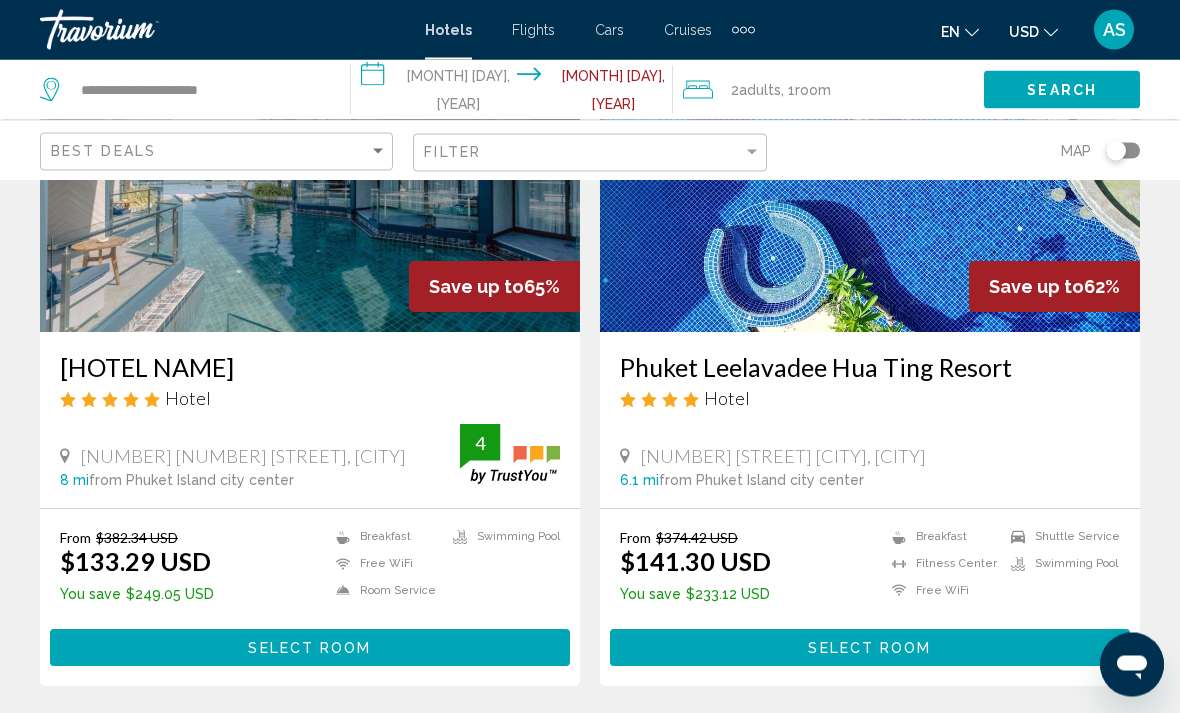 scroll, scrollTop: 4081, scrollLeft: 0, axis: vertical 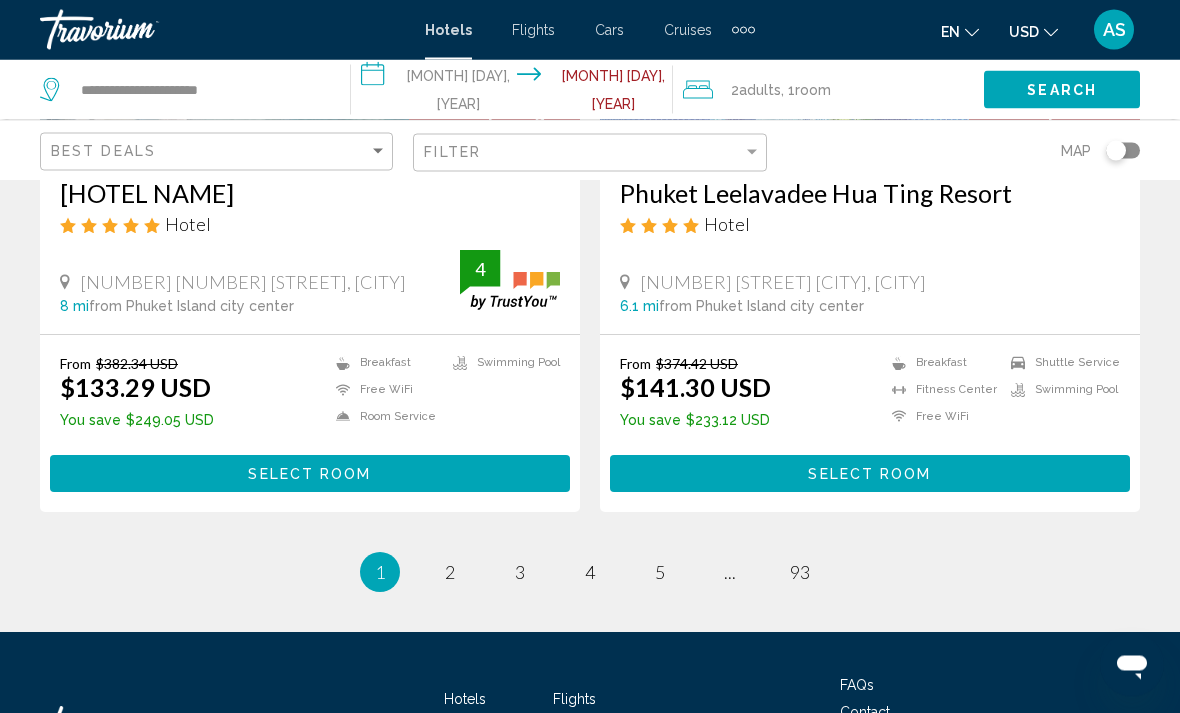 click on "Save up to  77%   Baramee Resortel
Hotel
266 Phrabaramee Rd., [CITY] 4.7 mi  from [CITY] city center from hotel 4 From $624.14 USD $[PRICE] USD  You save  $[PRICE] USD
Free WiFi
Room Service
Swimming Pool  4 Select Room Save up to  72%   Sunsuri [CITY] SHA Plus
Hotel
11/5 Moo1, [CITY], [CITY], [CITY] 12.4 mi  from [CITY] city center from hotel 4.5 From $899.98 USD $[PRICE] USD  You save  $[PRICE] USD
Breakfast
Fitness Center" at bounding box center [590, -1606] 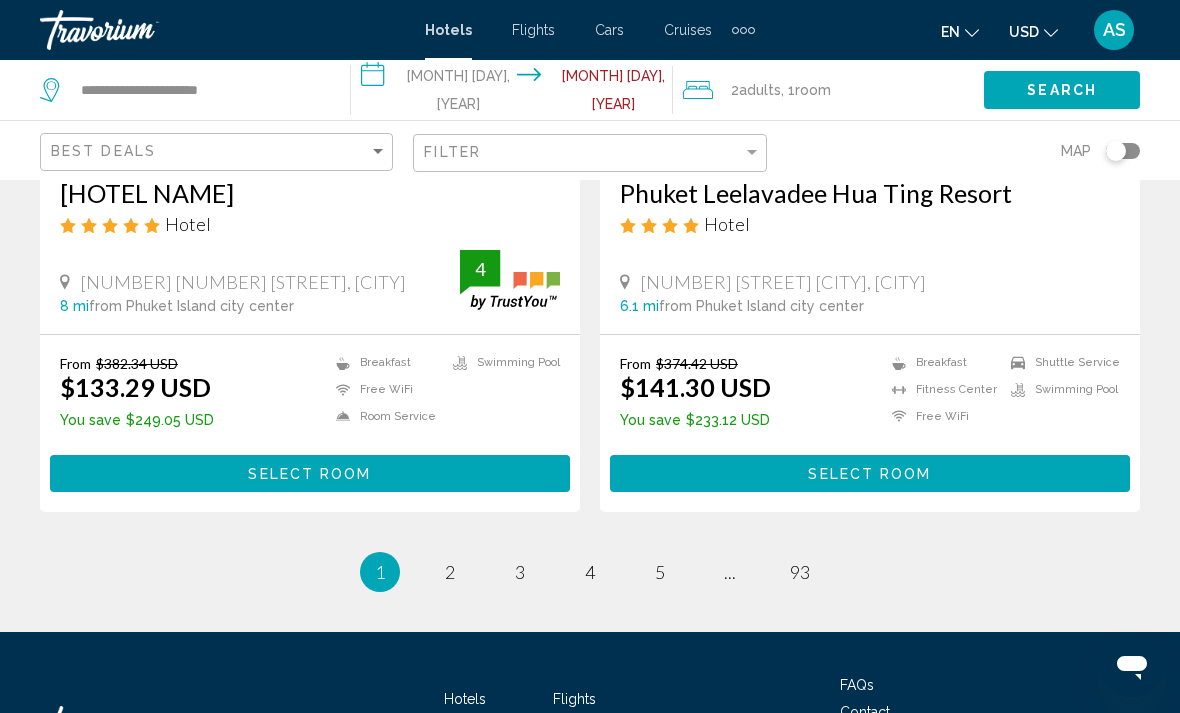 click on "[NUMBER] / [NUMBER]  You're on page  1 page  2 page  3 page  4 page  5 page  ... page  93" at bounding box center (590, 572) 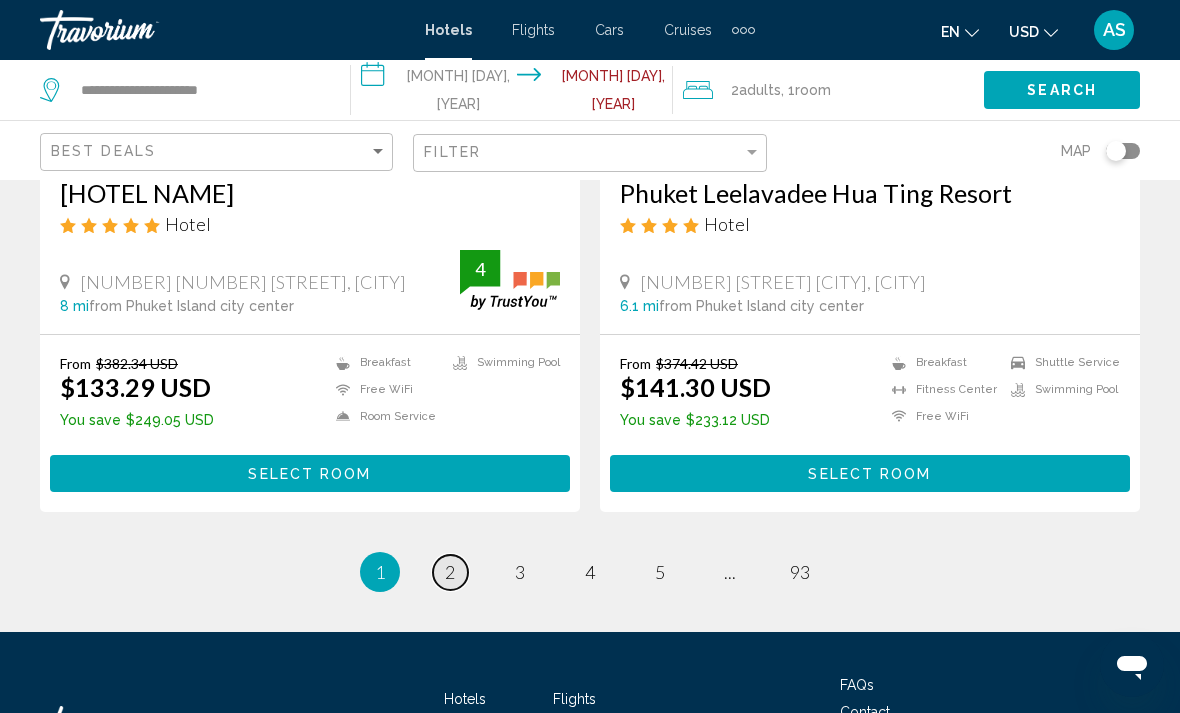 click on "page  2" at bounding box center [450, 572] 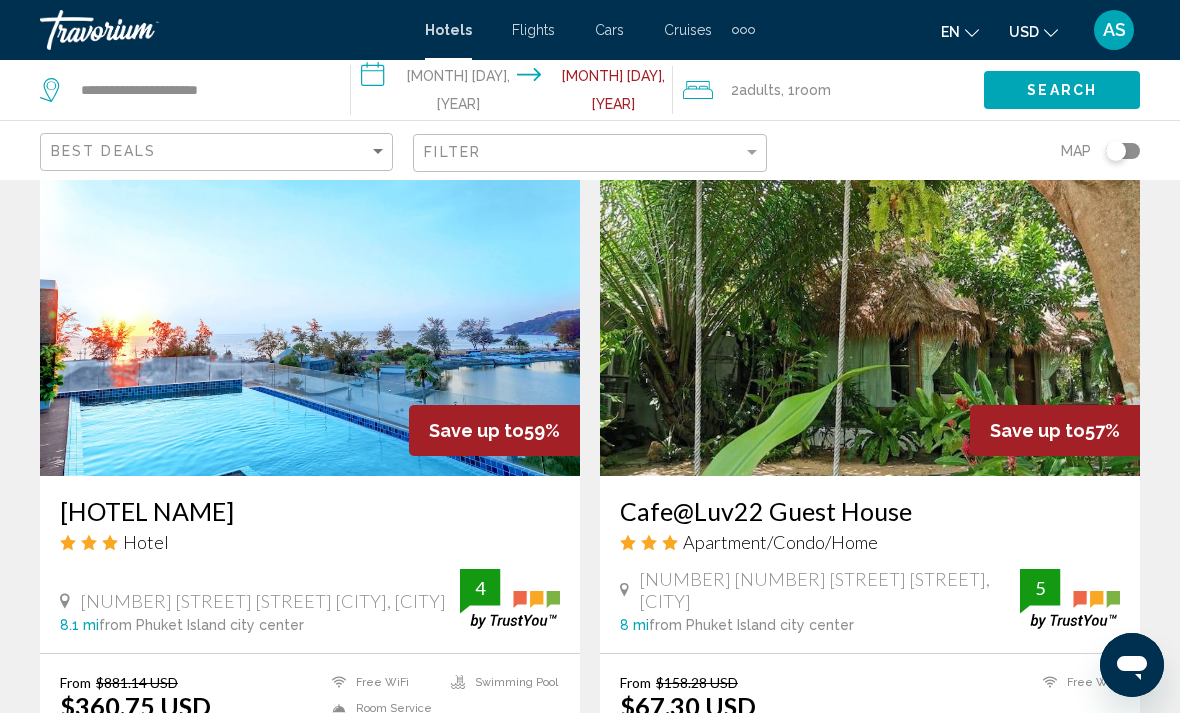scroll, scrollTop: 810, scrollLeft: 0, axis: vertical 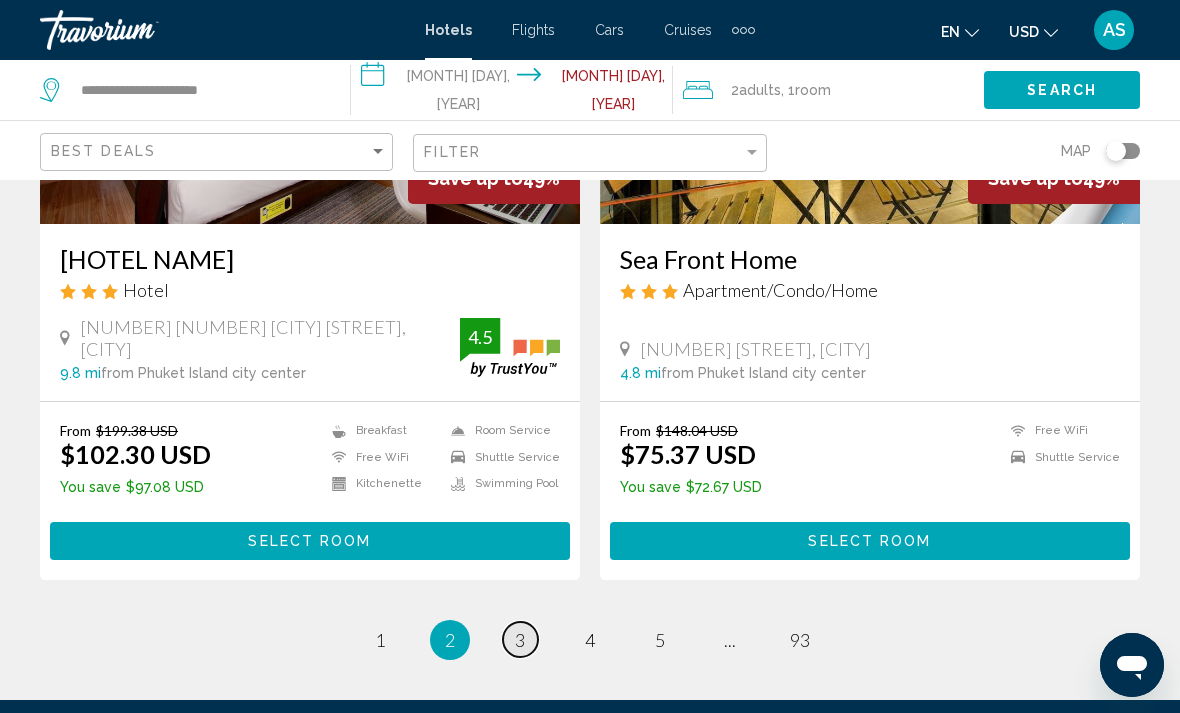 click on "page  3" at bounding box center [520, 639] 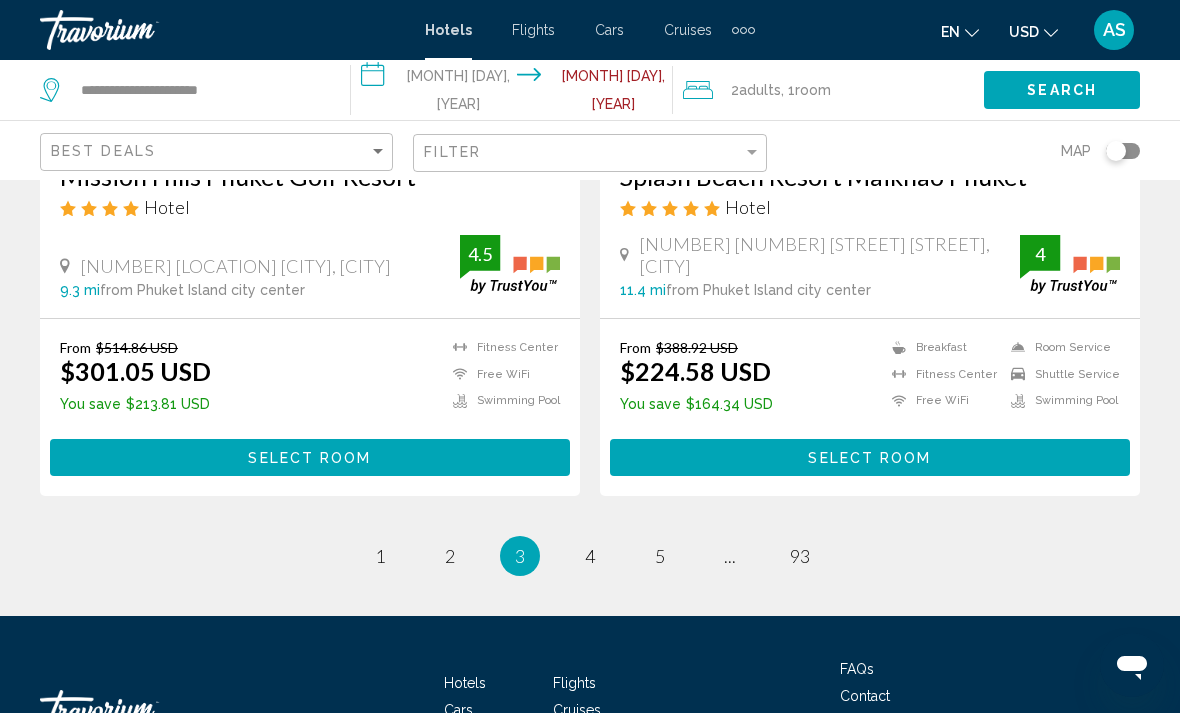 scroll, scrollTop: 4113, scrollLeft: 0, axis: vertical 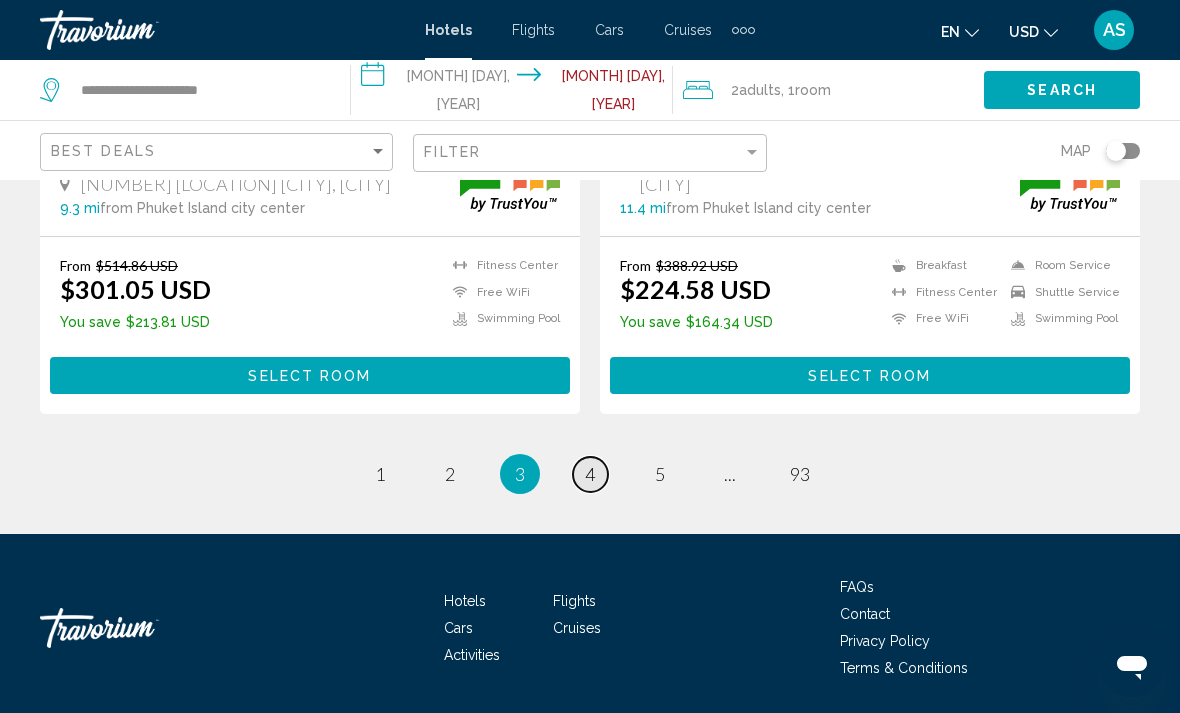 click on "4" at bounding box center (590, 474) 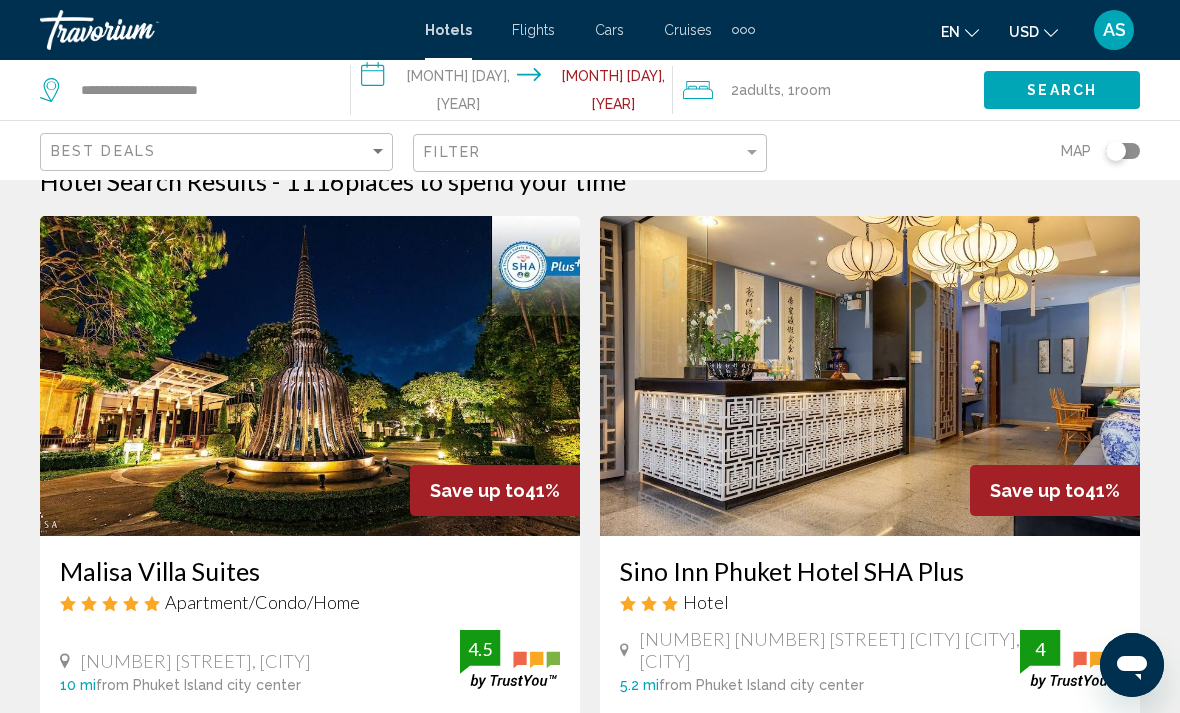 scroll, scrollTop: 0, scrollLeft: 0, axis: both 